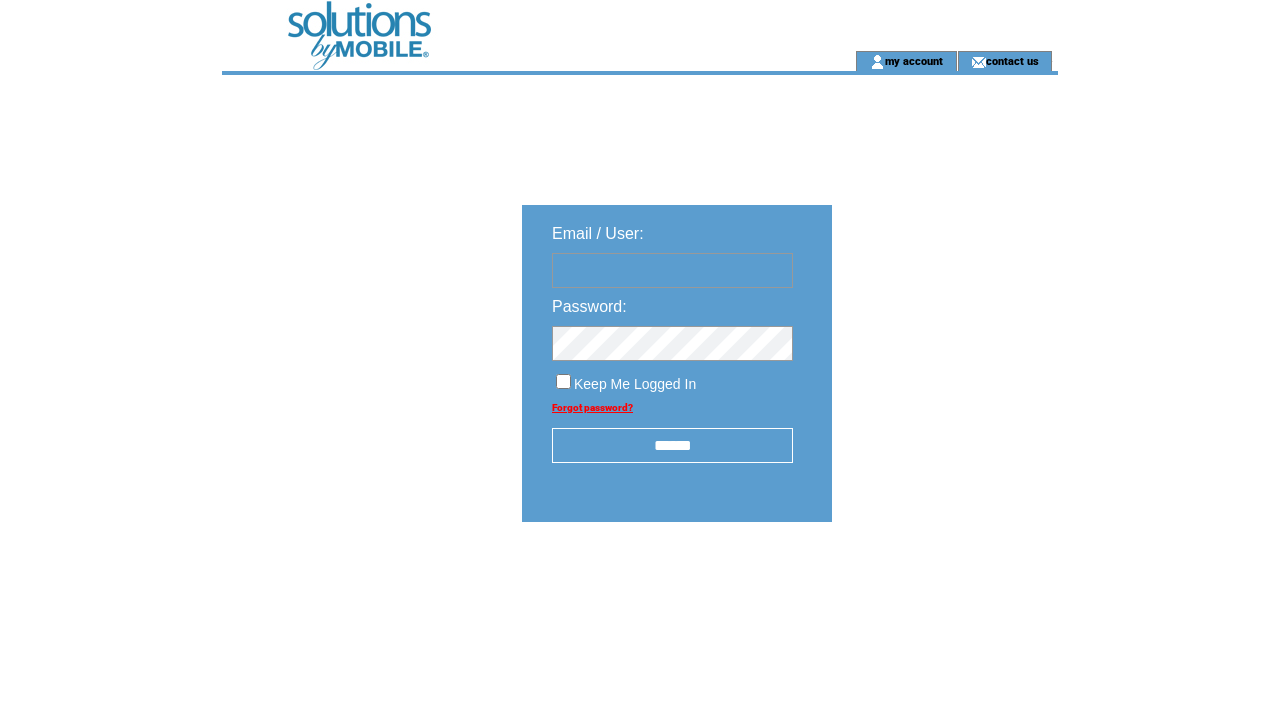 scroll, scrollTop: 0, scrollLeft: 0, axis: both 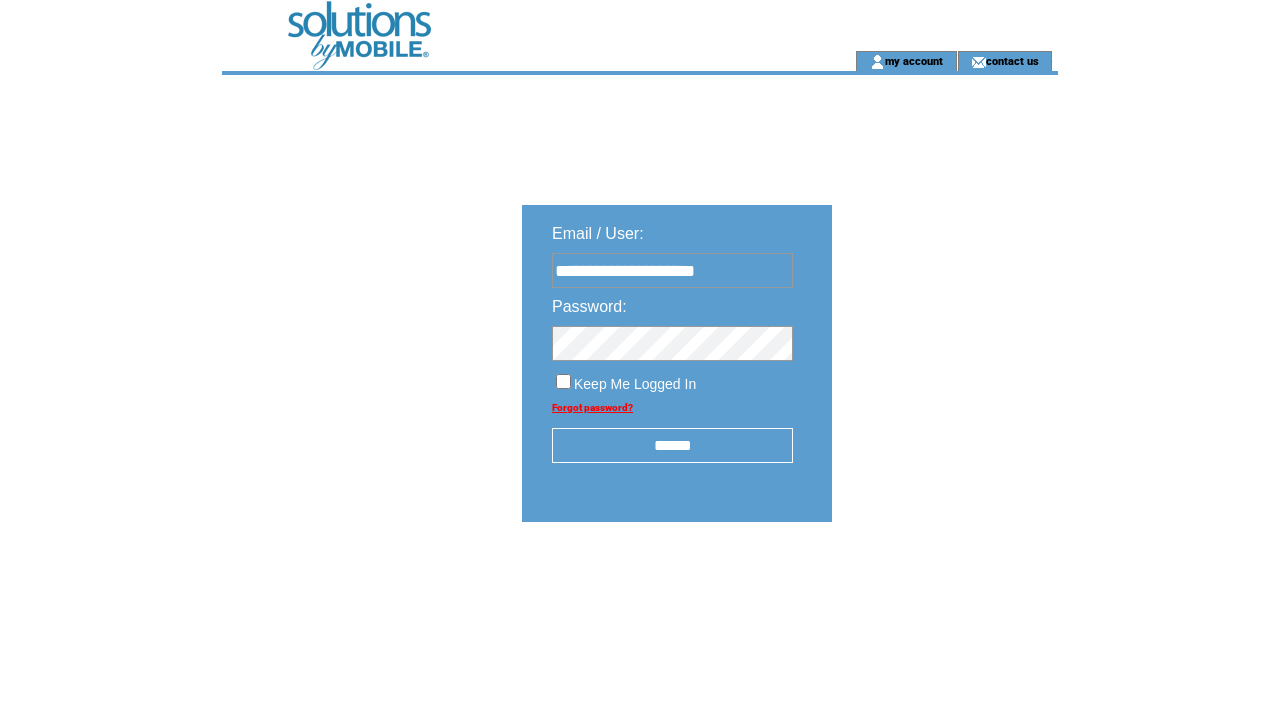 click on "******" at bounding box center (672, 445) 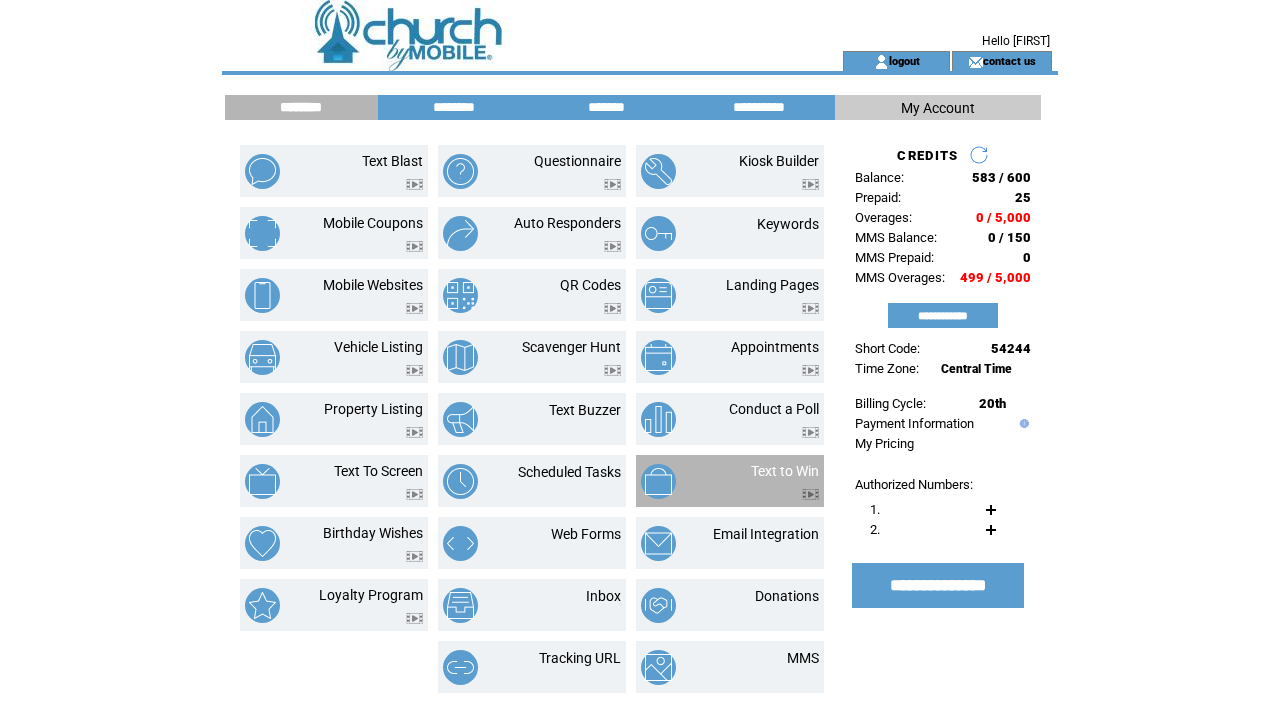 scroll, scrollTop: 0, scrollLeft: 0, axis: both 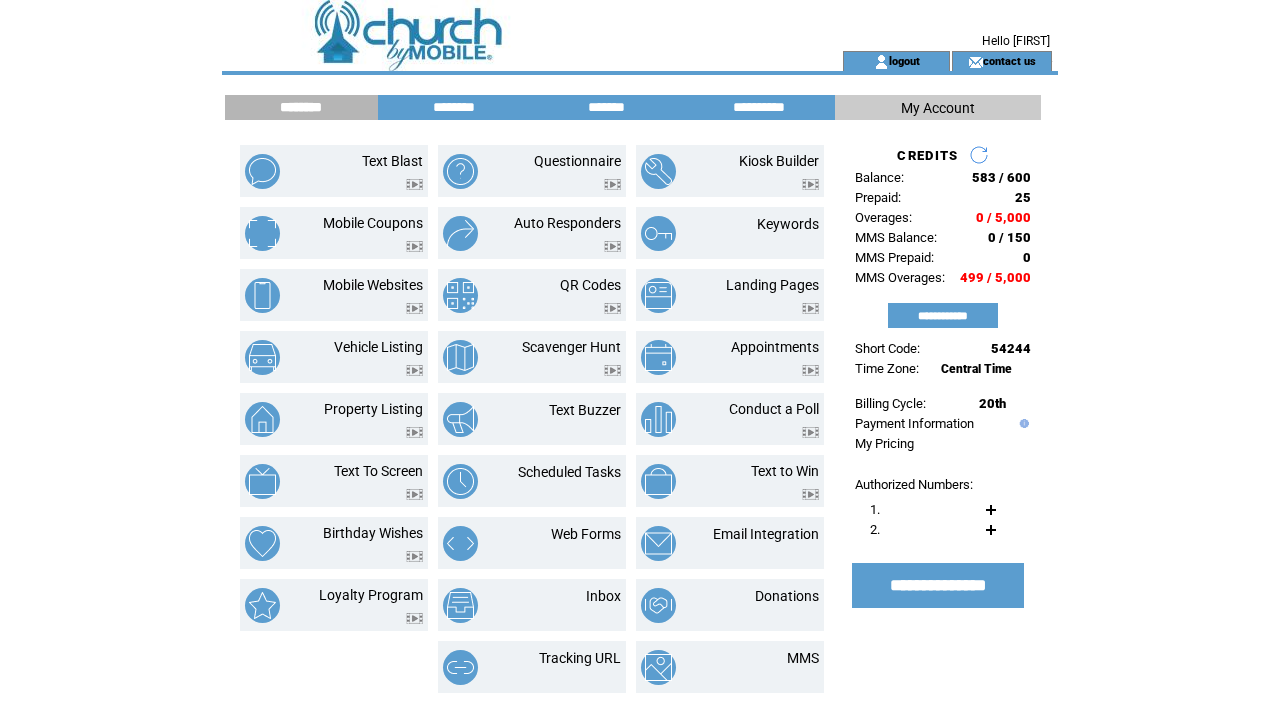 click on "Inbox" at bounding box center (579, 605) 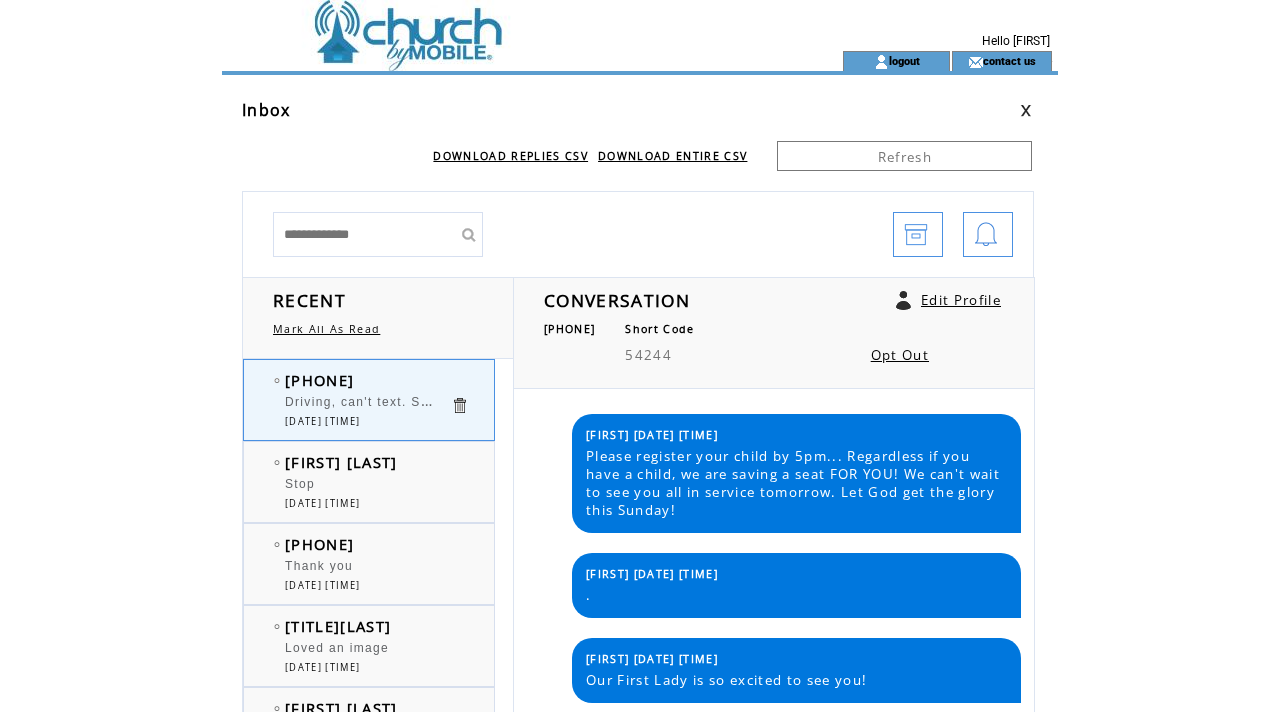 scroll, scrollTop: 0, scrollLeft: 0, axis: both 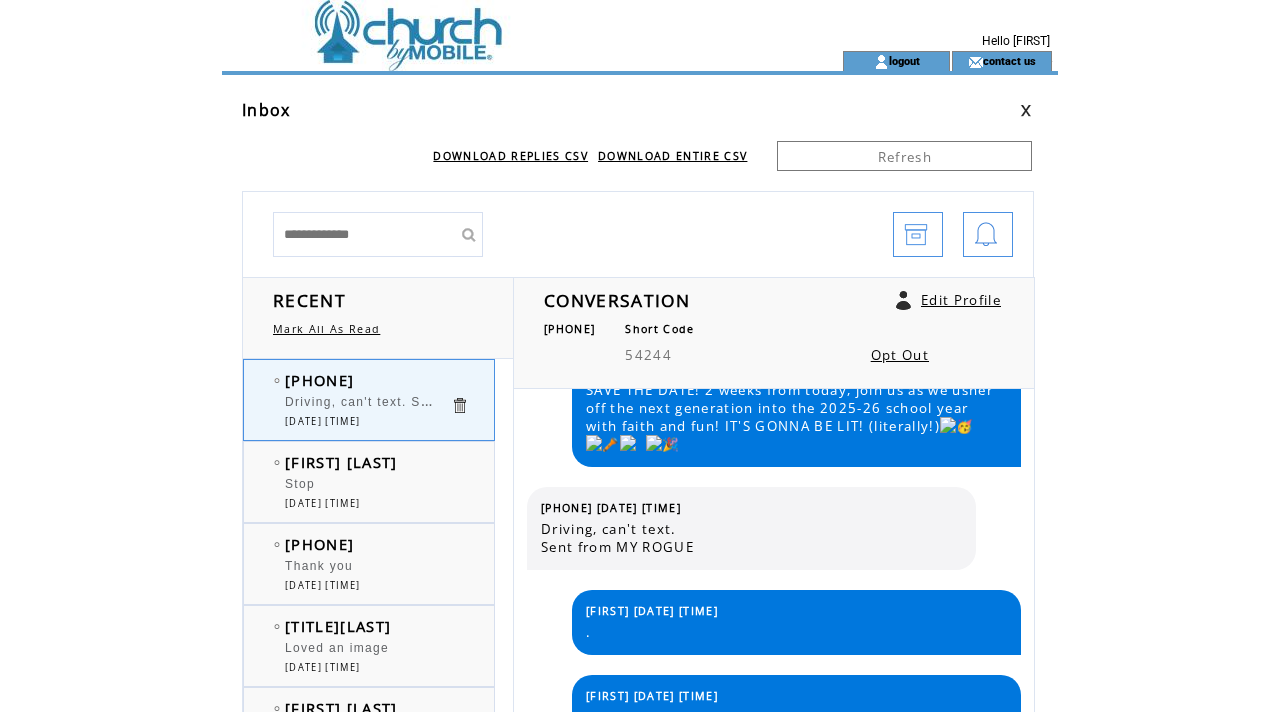 click at bounding box center [496, 25] 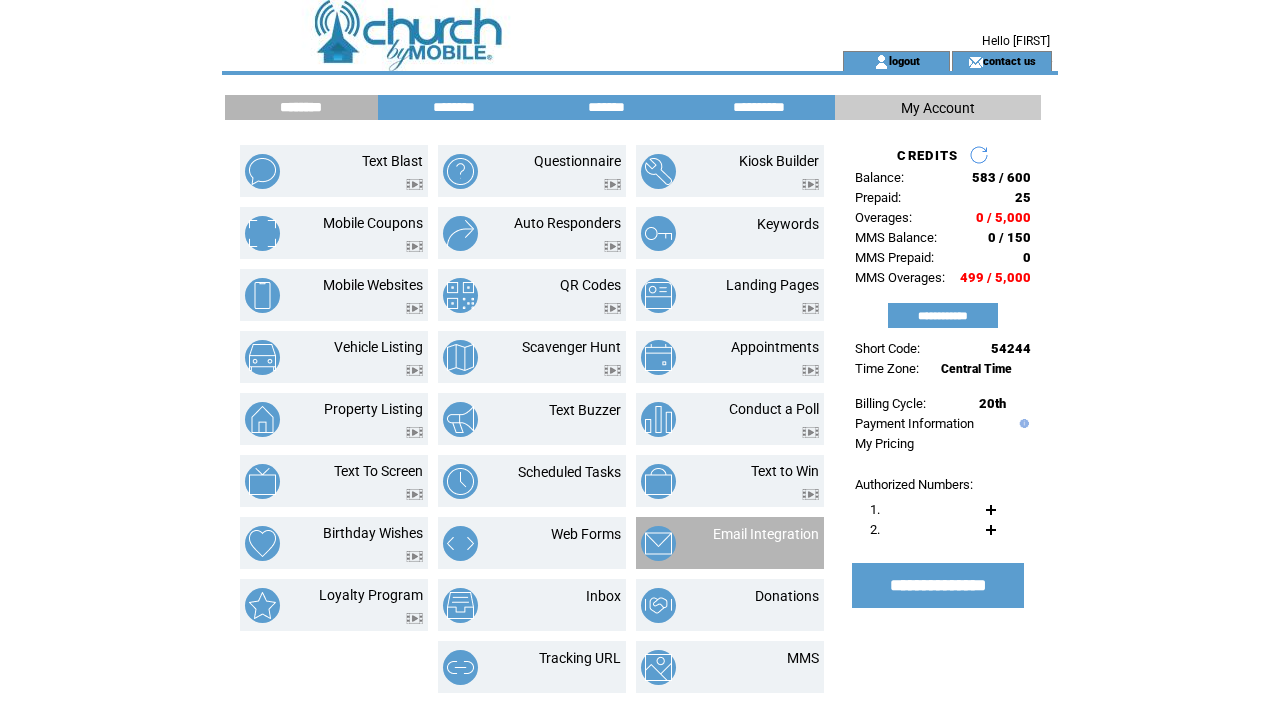 scroll, scrollTop: 0, scrollLeft: 0, axis: both 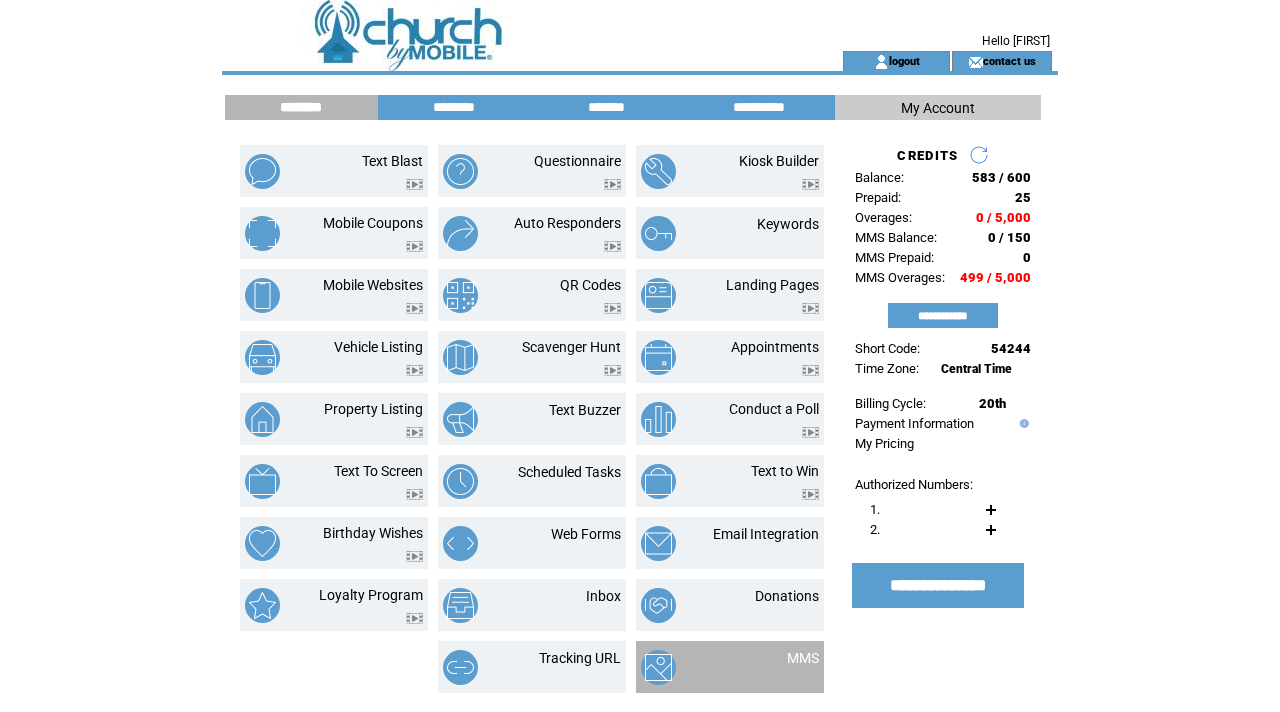 click at bounding box center (690, 667) 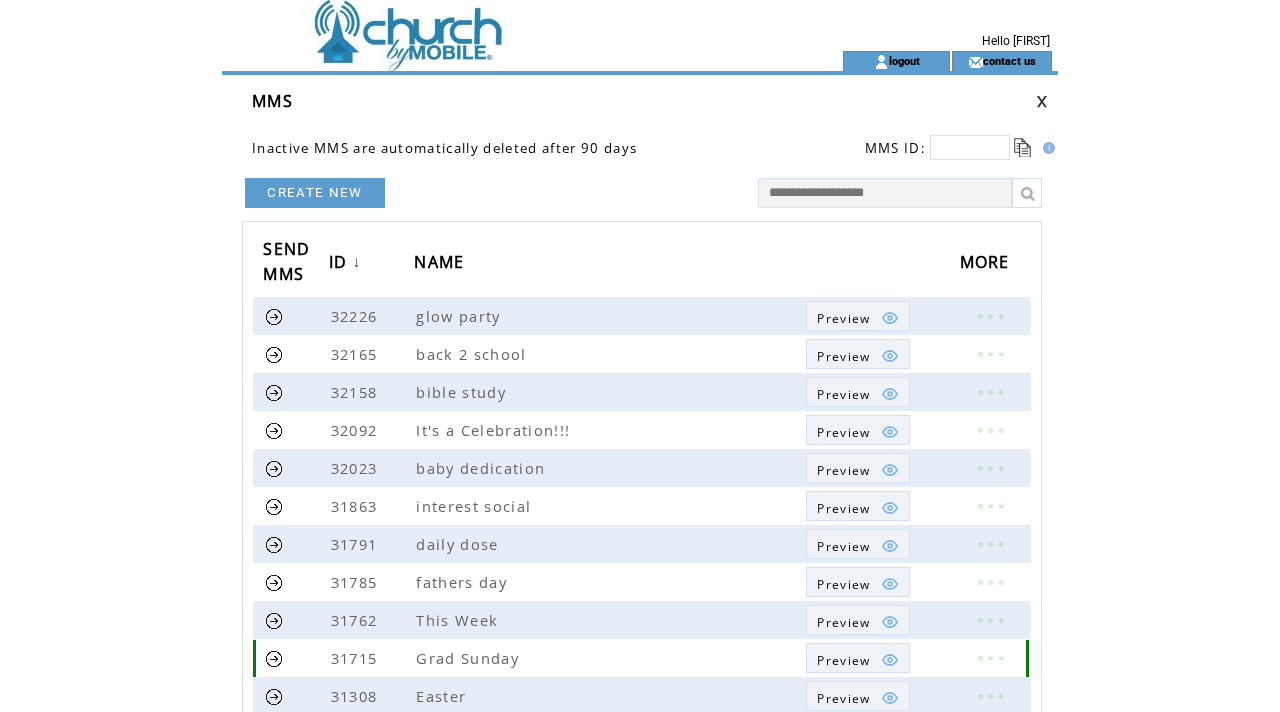scroll, scrollTop: 0, scrollLeft: 0, axis: both 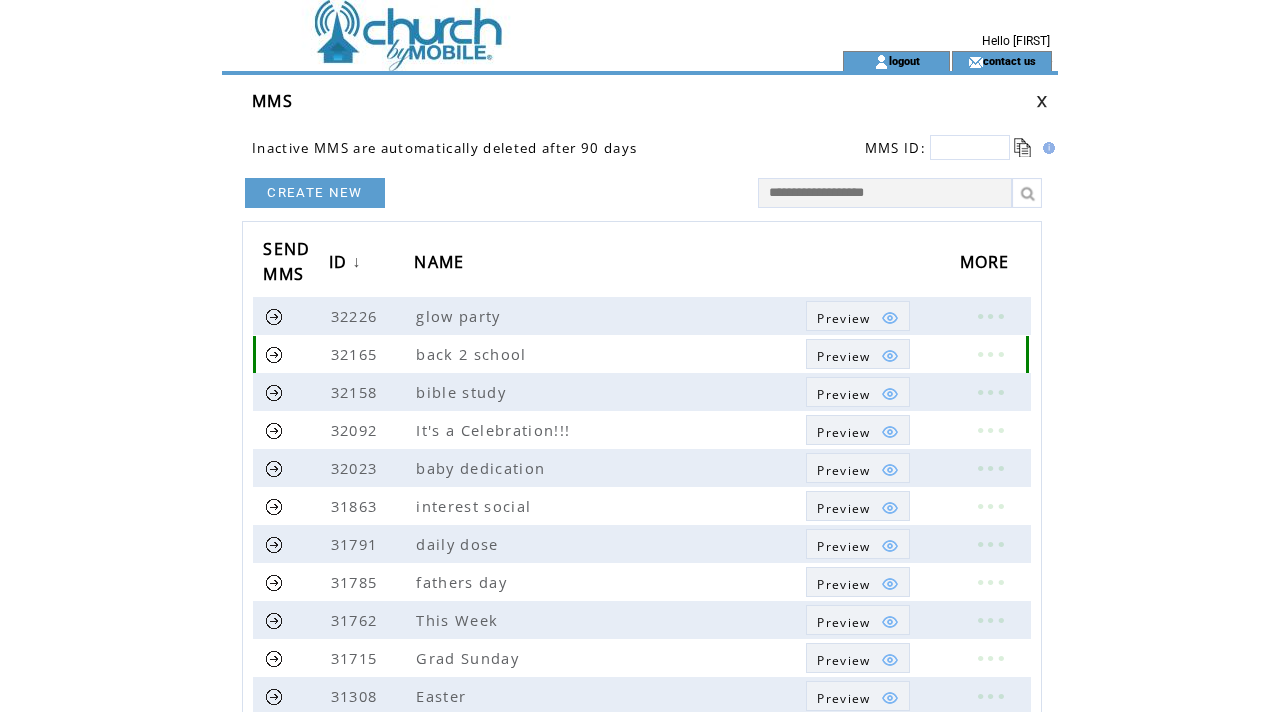 click at bounding box center [990, 354] 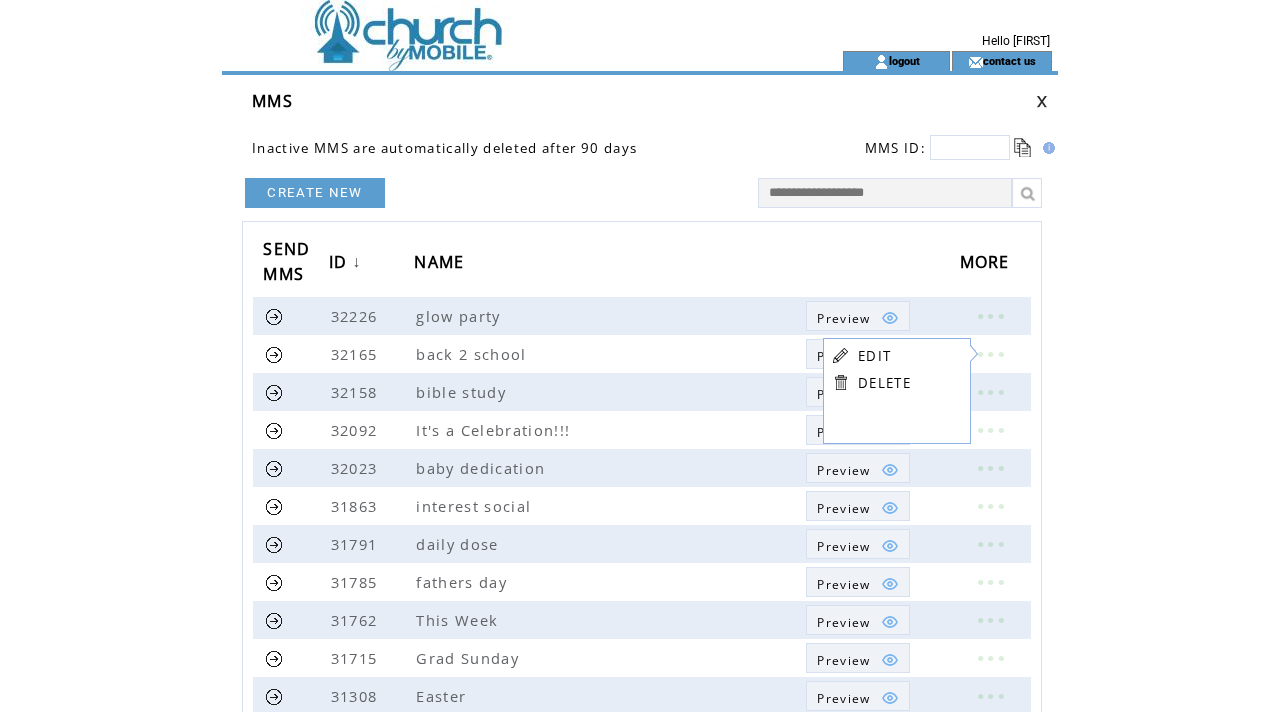 click on "DELETE" at bounding box center [884, 383] 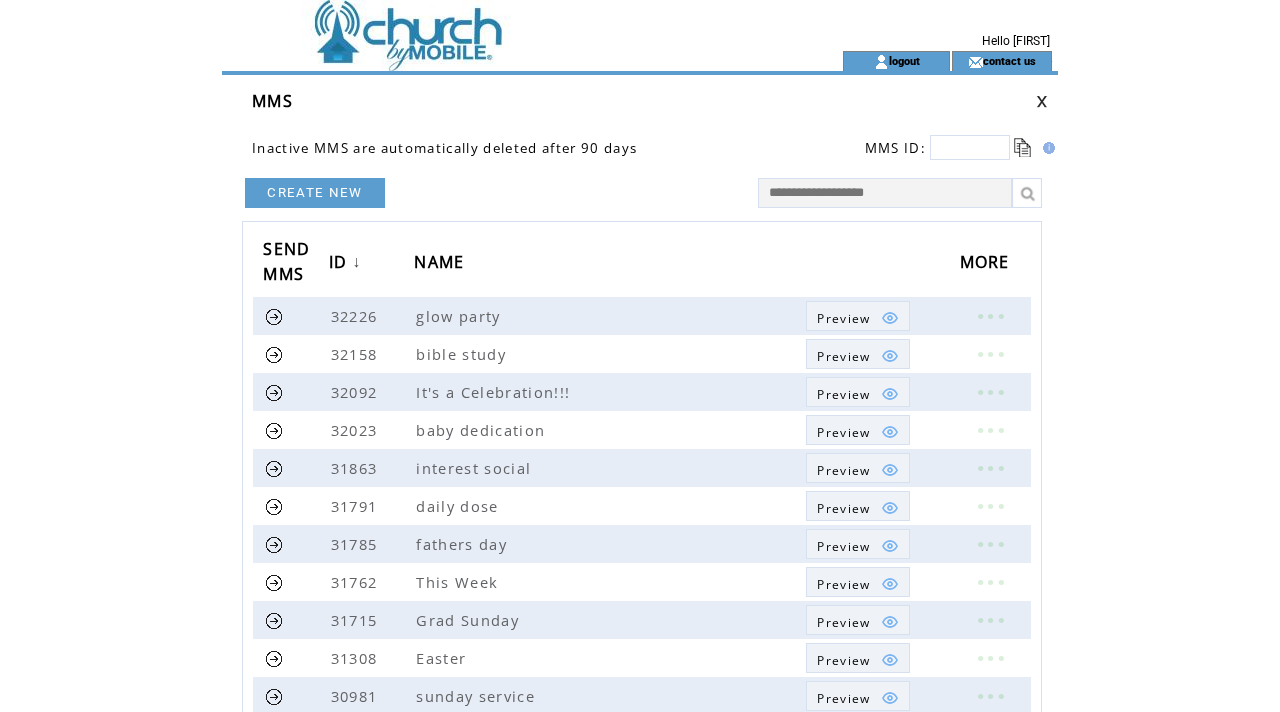scroll, scrollTop: 0, scrollLeft: 0, axis: both 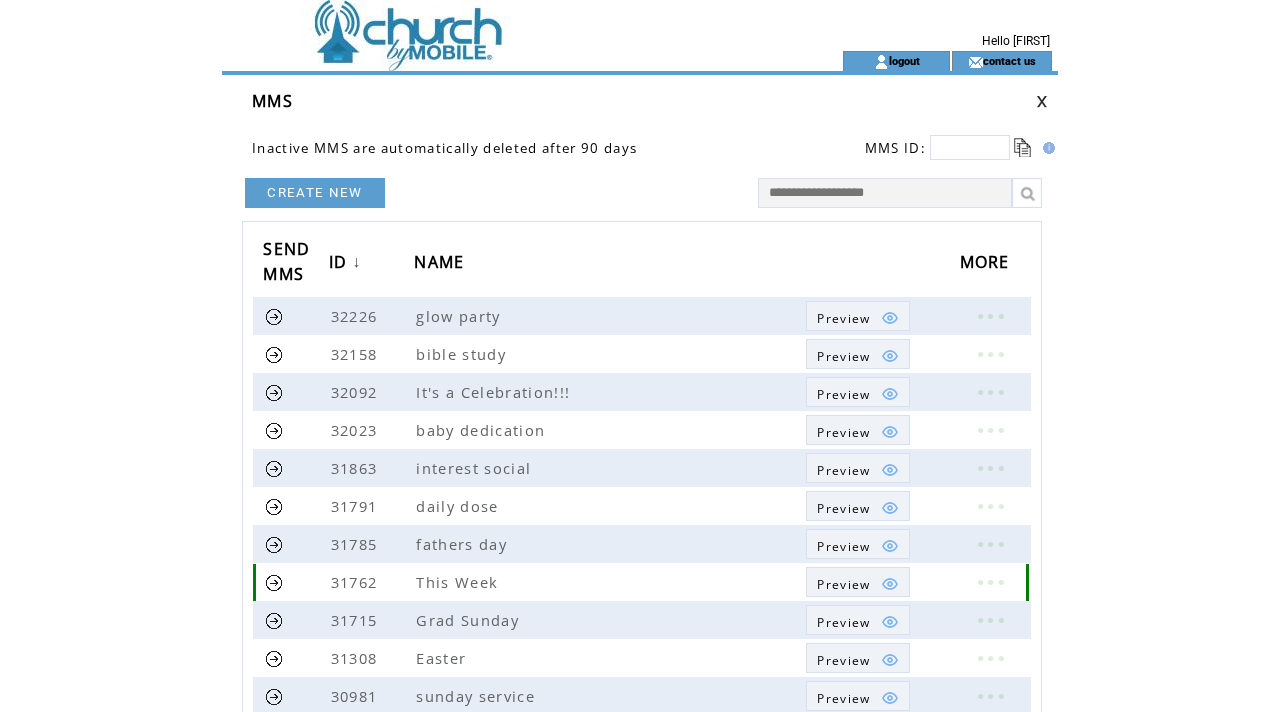 click at bounding box center [990, 582] 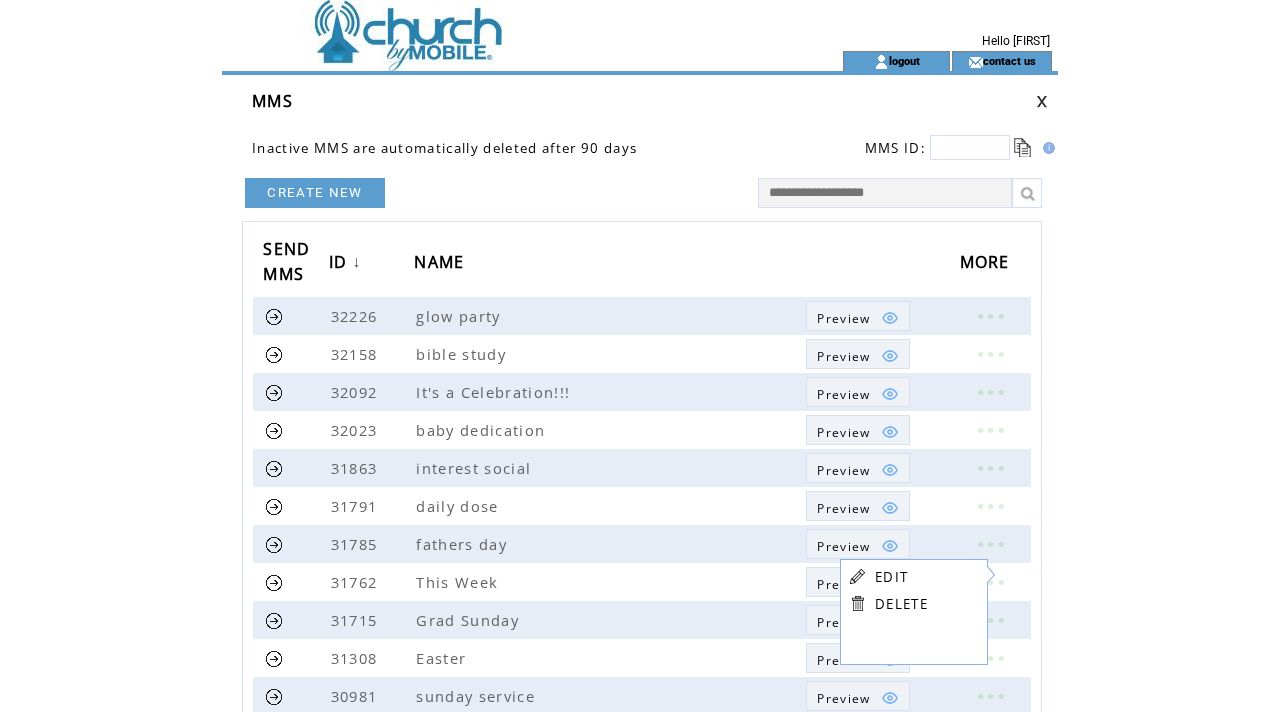 click on "EDIT" at bounding box center [891, 577] 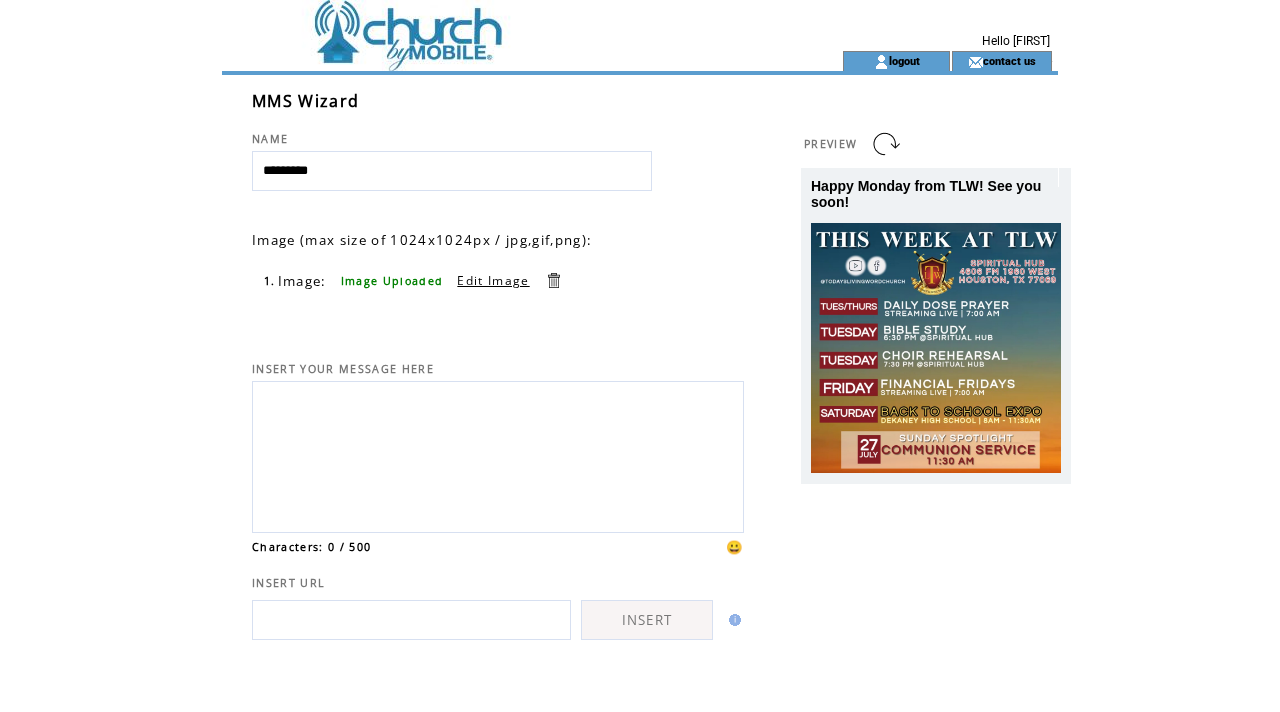 scroll, scrollTop: 0, scrollLeft: 0, axis: both 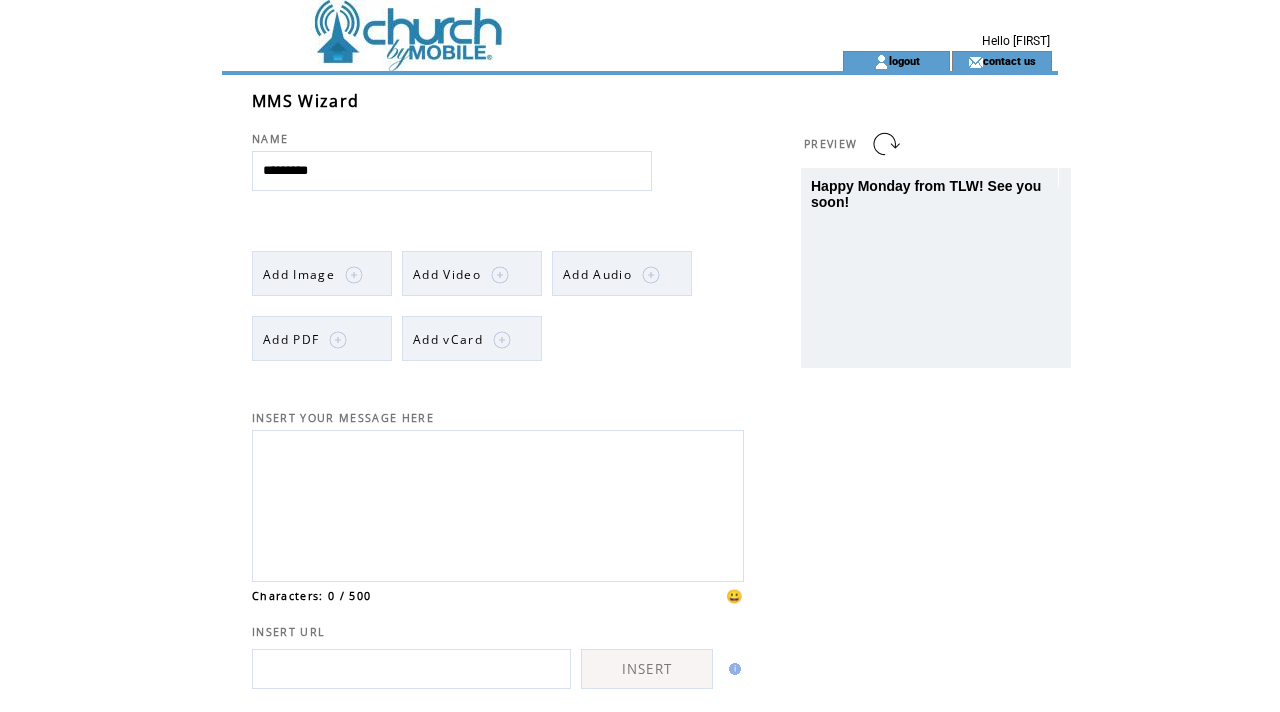 click on "Add Image" at bounding box center (299, 274) 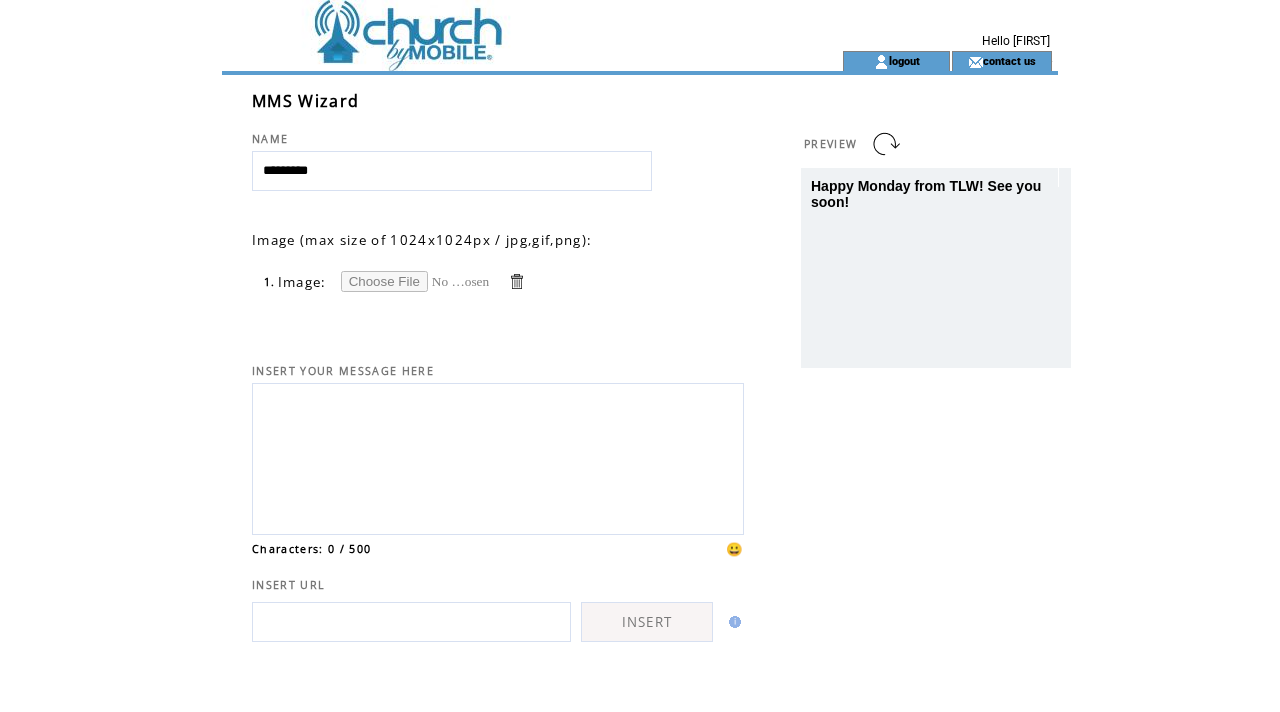 scroll, scrollTop: 0, scrollLeft: 0, axis: both 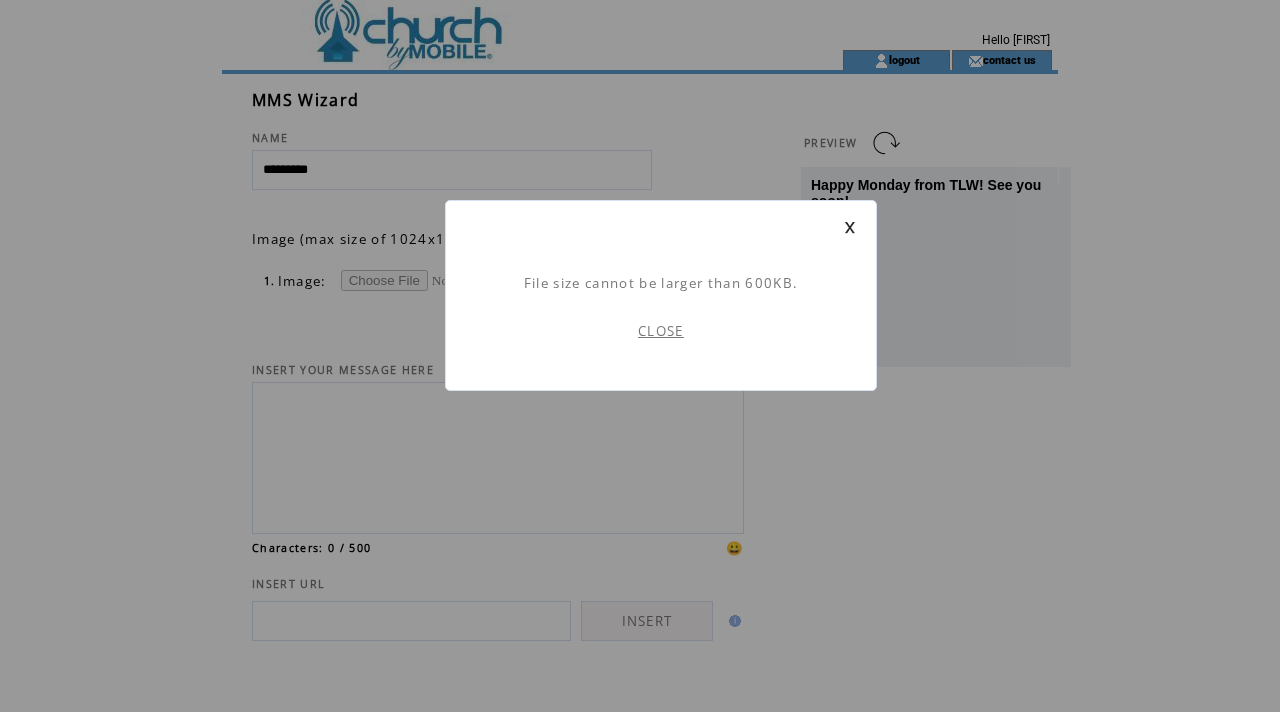 click on "CLOSE" at bounding box center (661, 331) 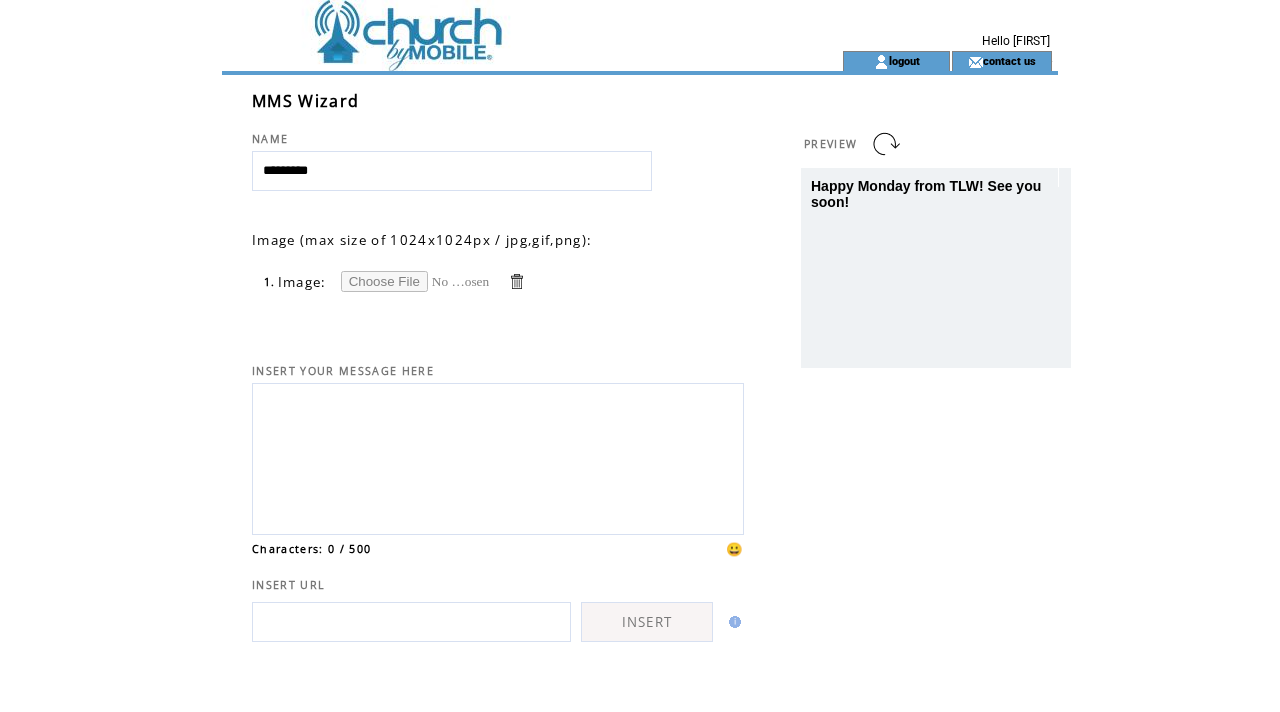 click at bounding box center (516, 281) 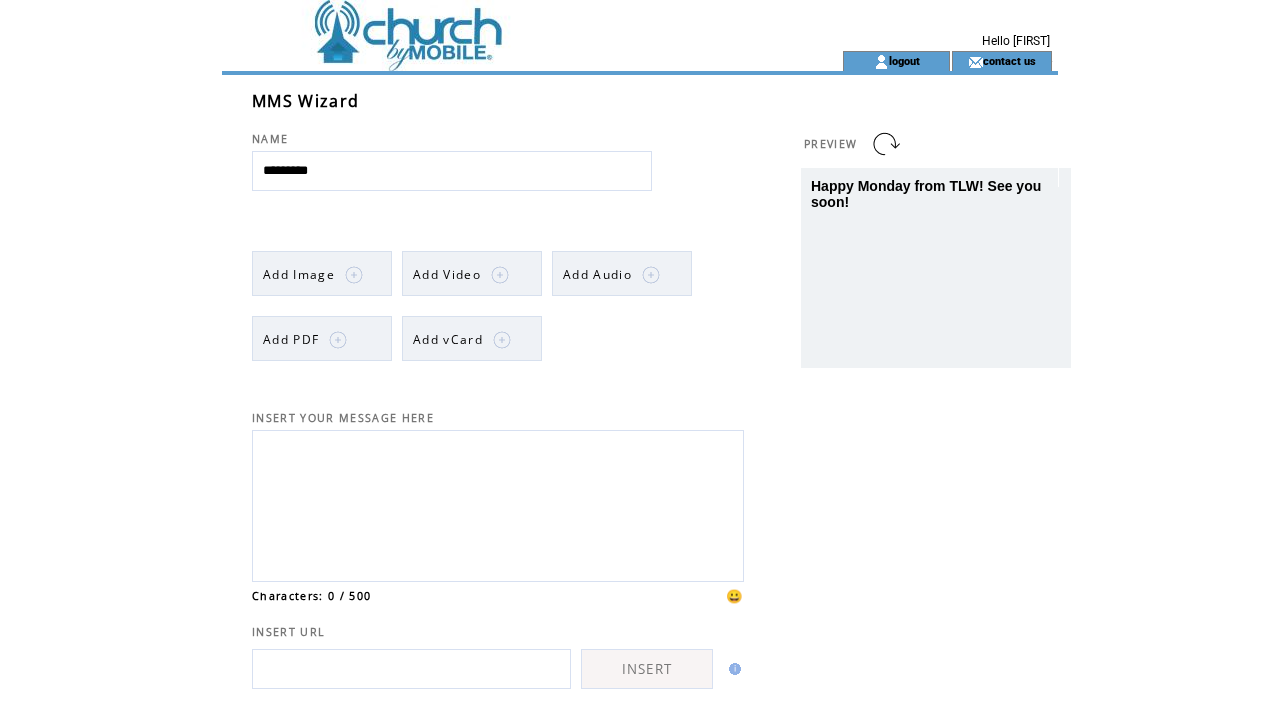 scroll, scrollTop: 0, scrollLeft: 0, axis: both 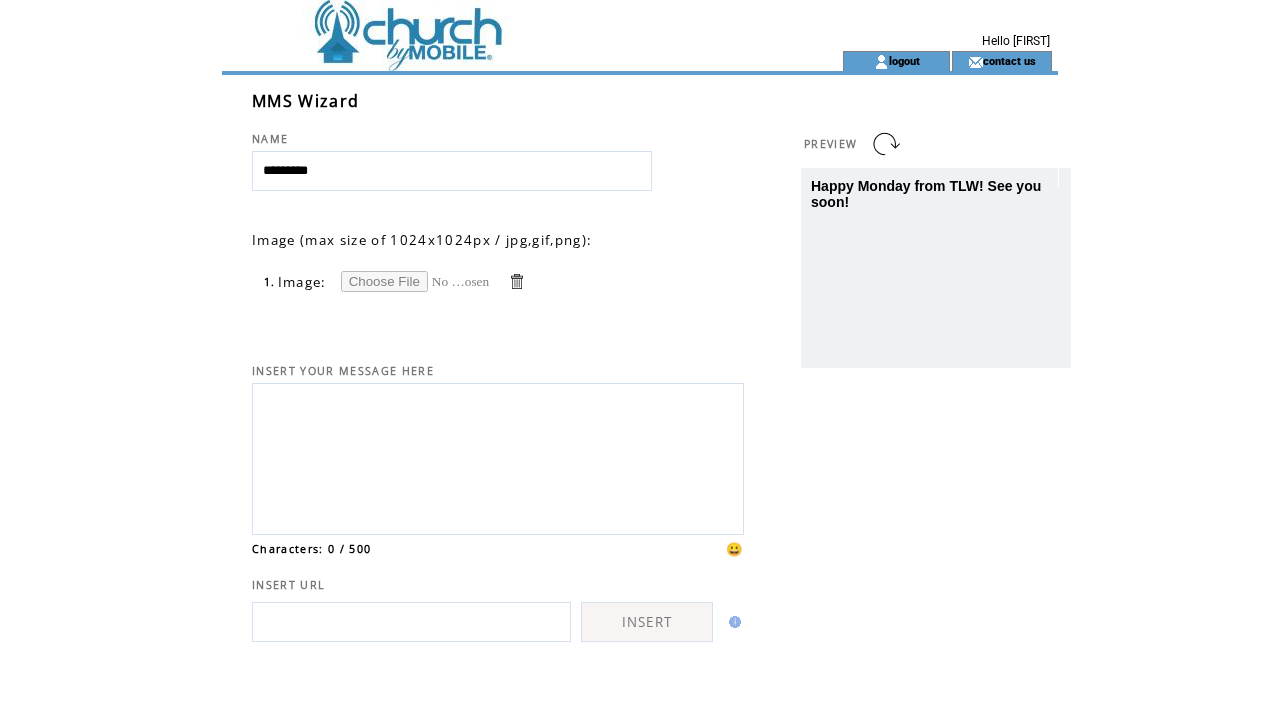 click at bounding box center (416, 281) 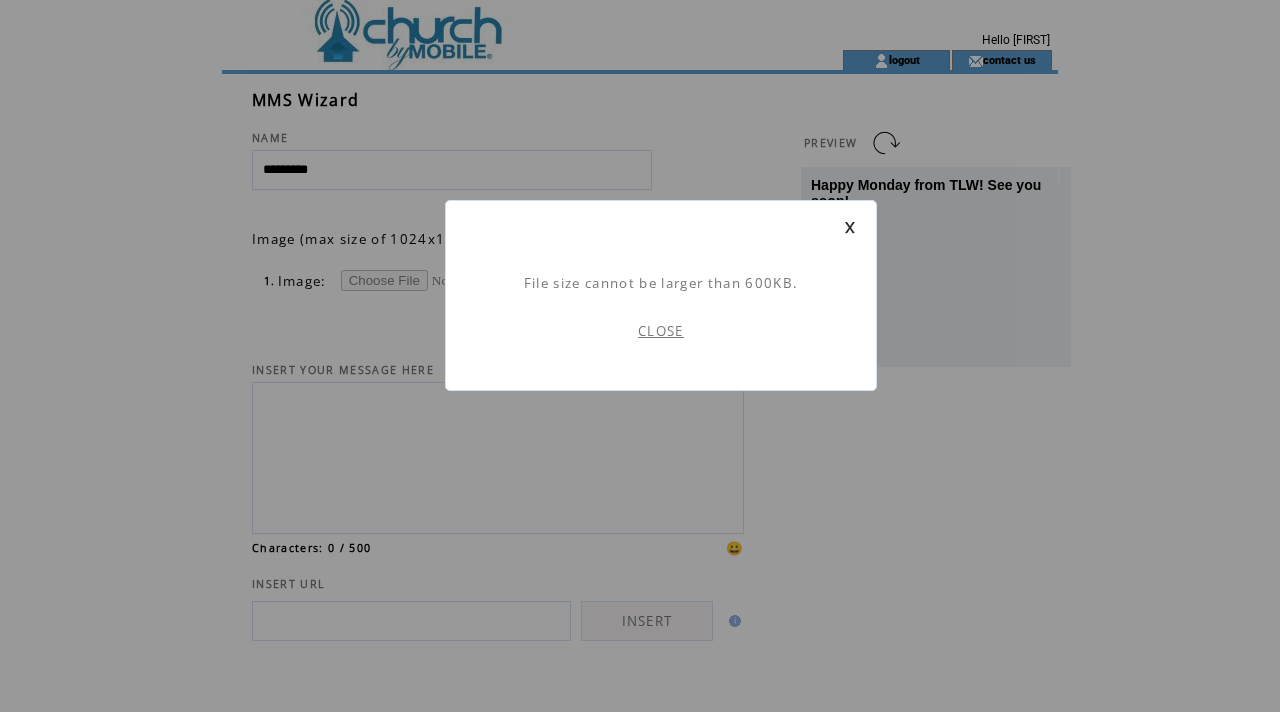 click on "CLOSE" at bounding box center [661, 331] 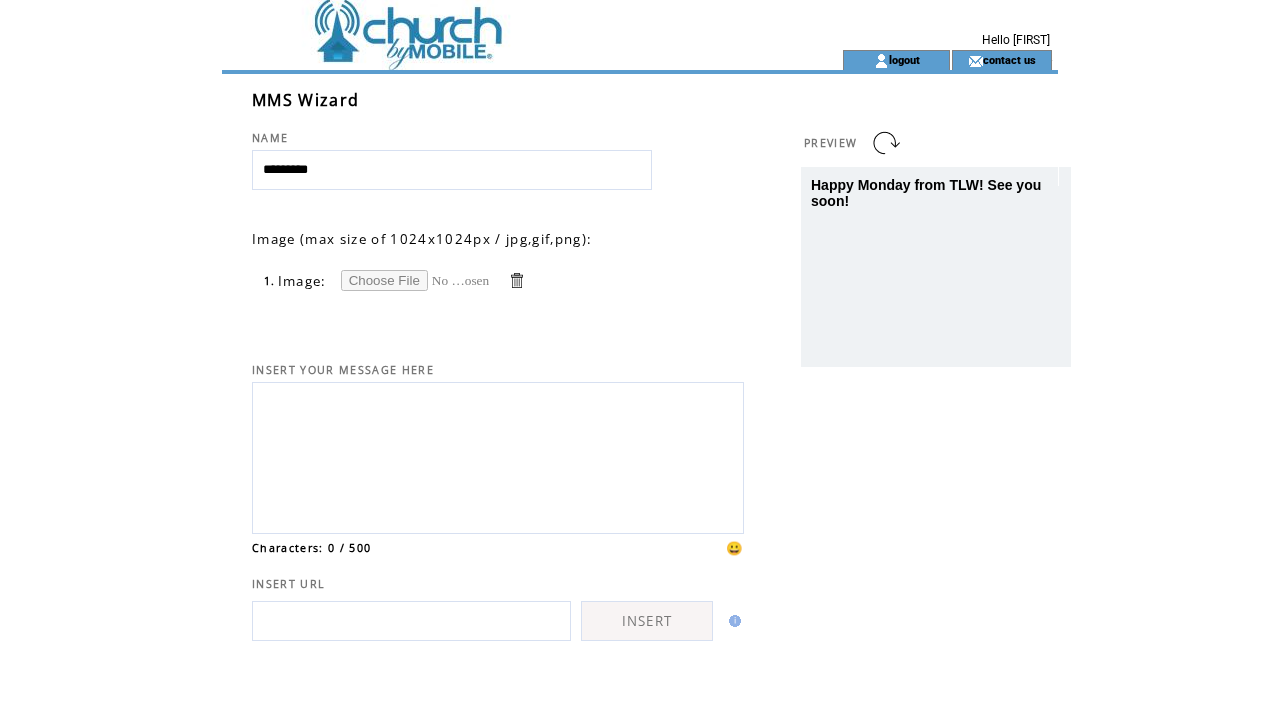 scroll, scrollTop: 0, scrollLeft: 0, axis: both 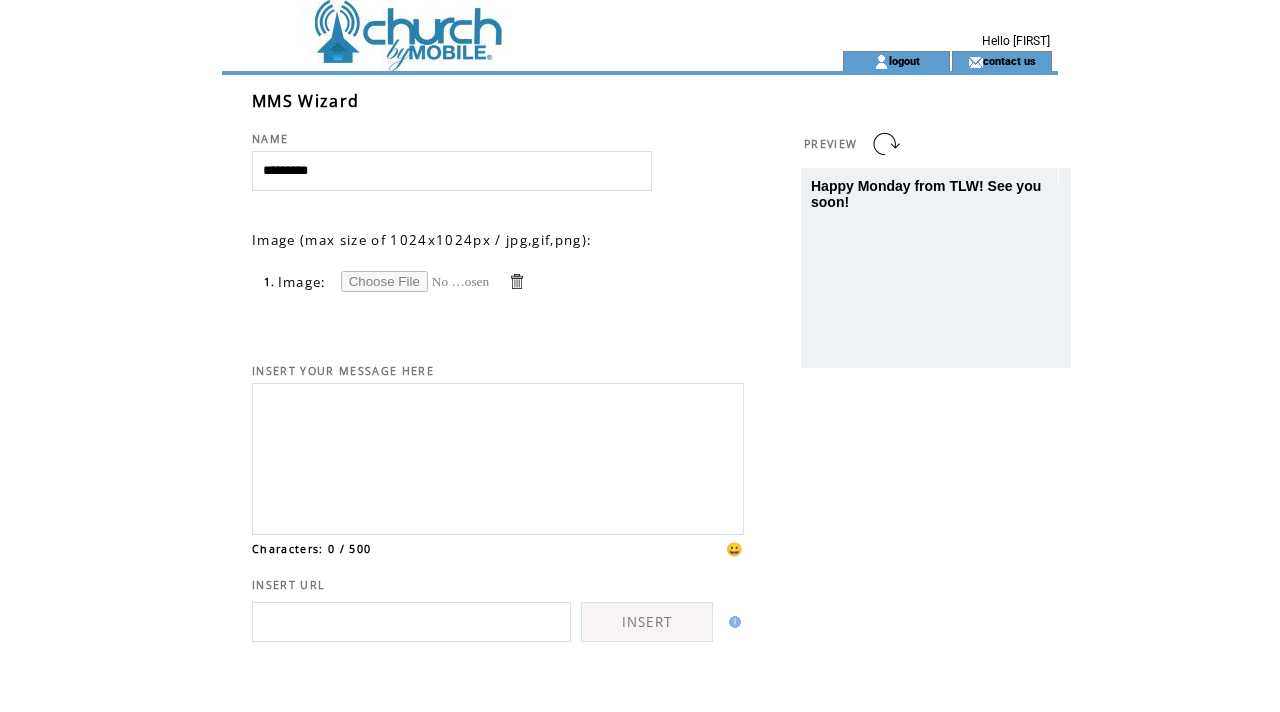 click at bounding box center (416, 281) 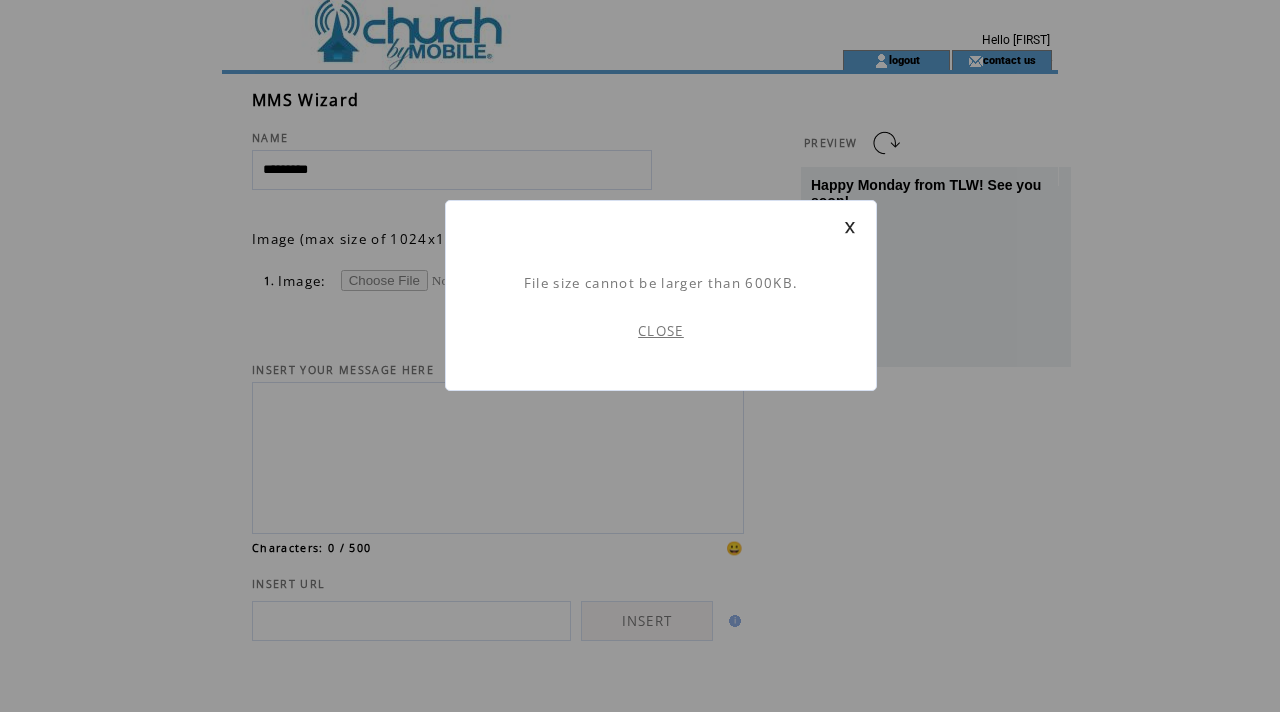 click on "CLOSE" at bounding box center [661, 331] 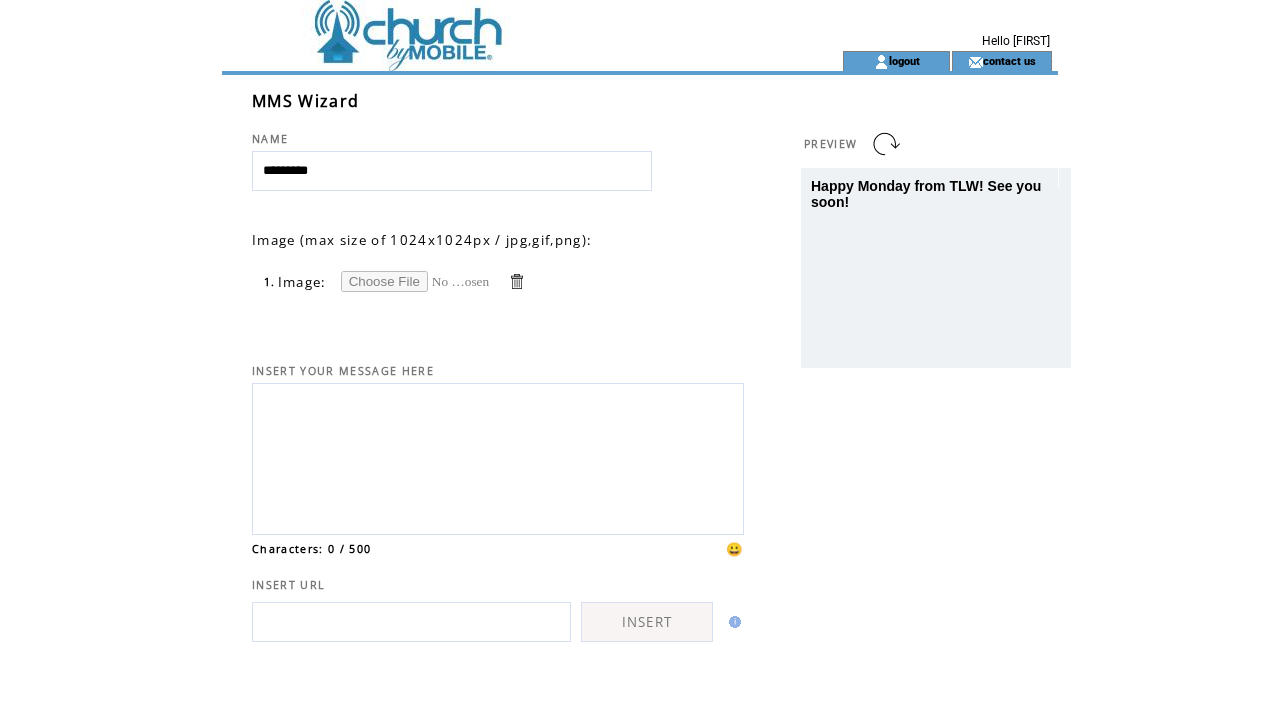 click at bounding box center (516, 281) 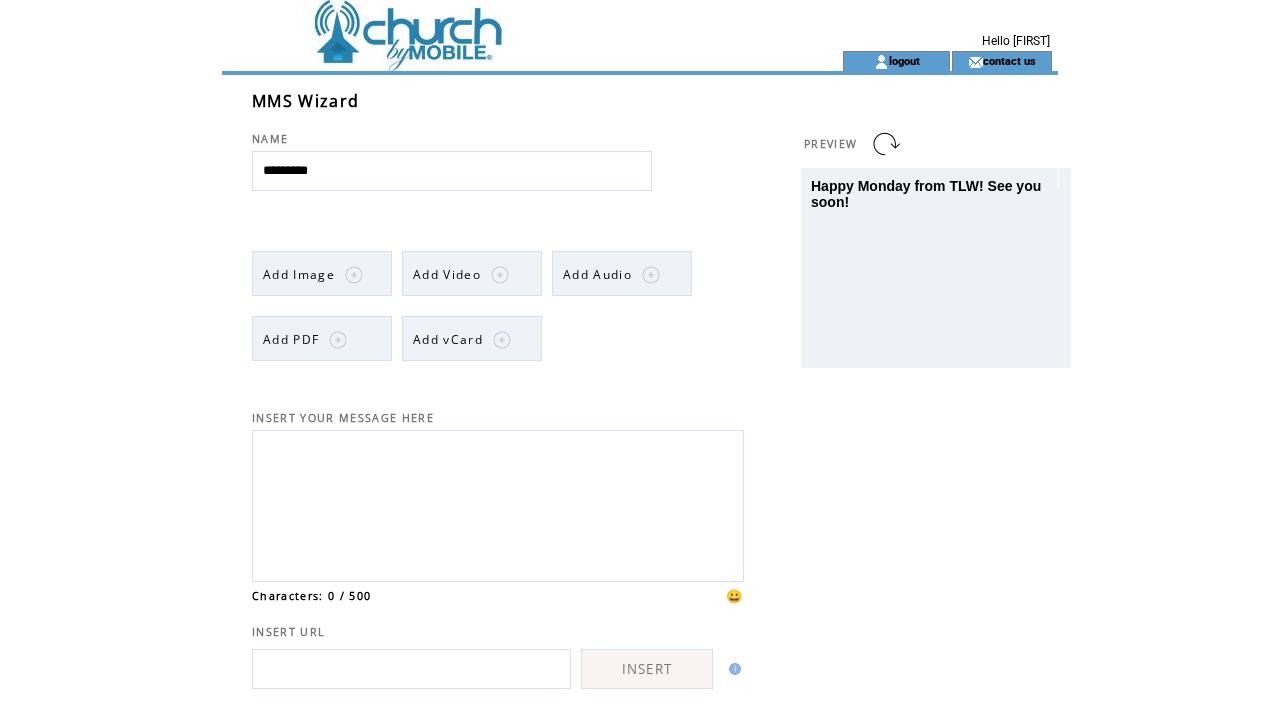 scroll, scrollTop: 0, scrollLeft: 0, axis: both 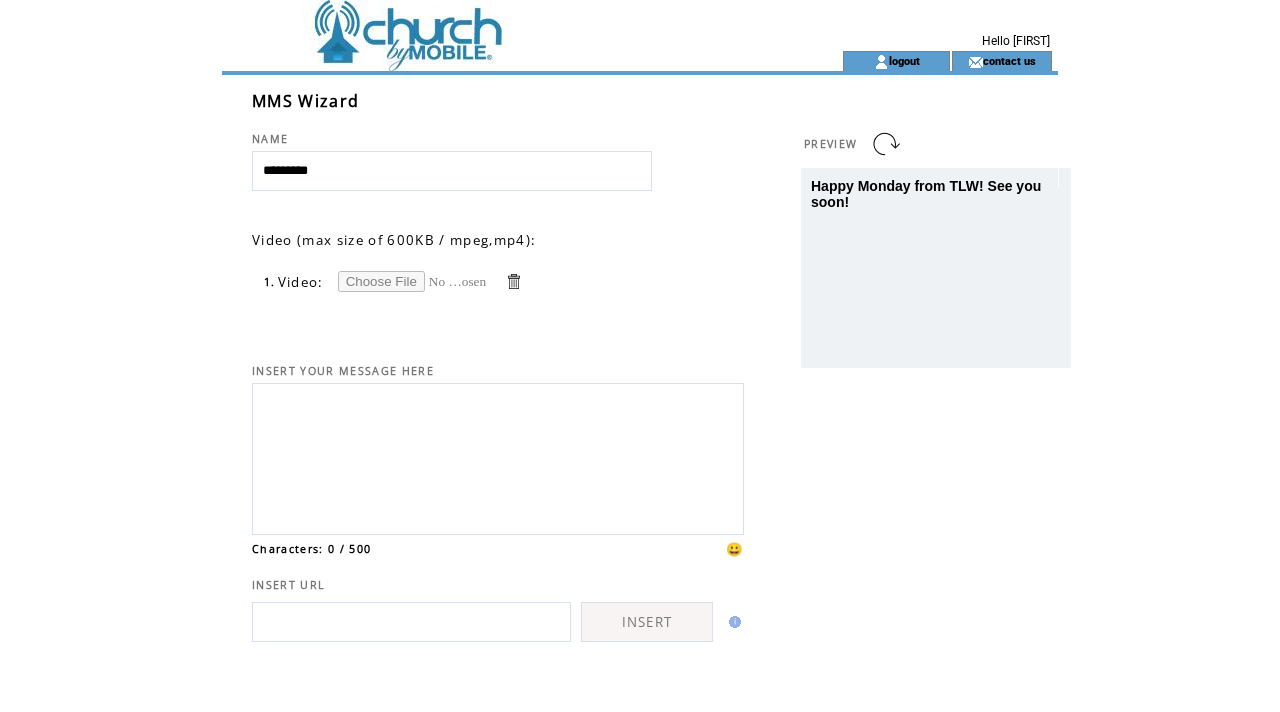 click at bounding box center [513, 281] 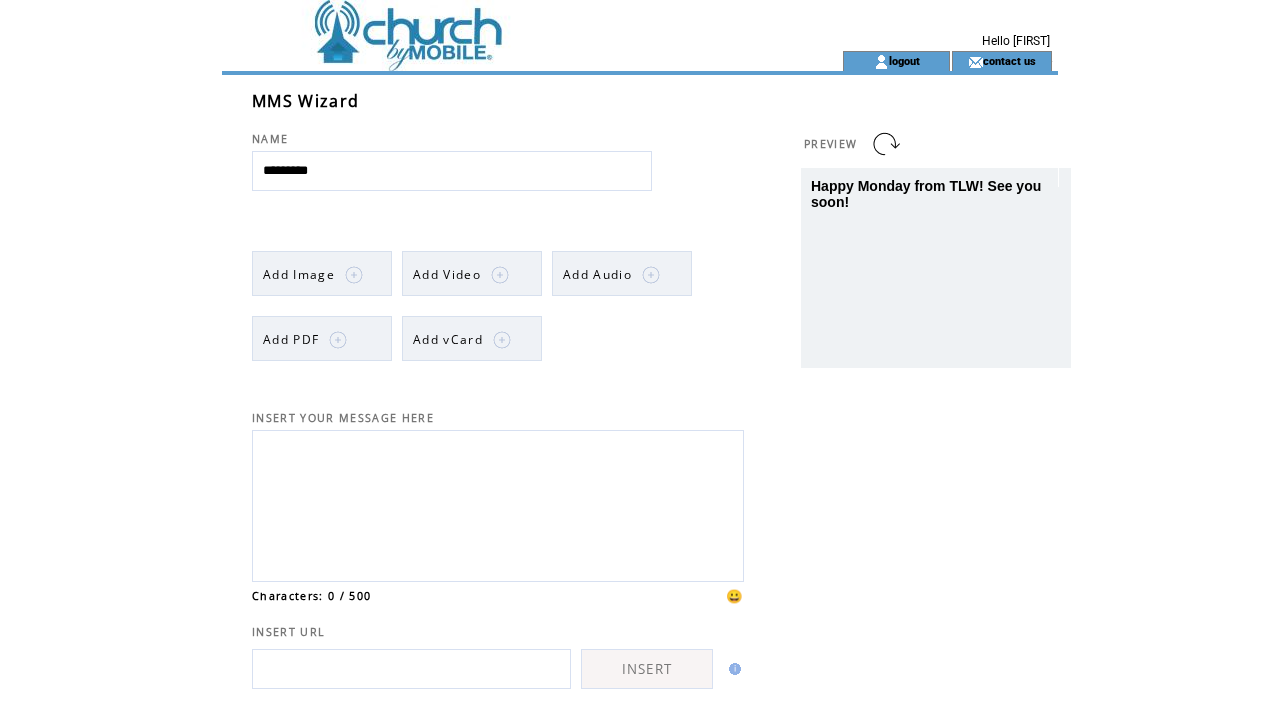 scroll, scrollTop: 0, scrollLeft: 0, axis: both 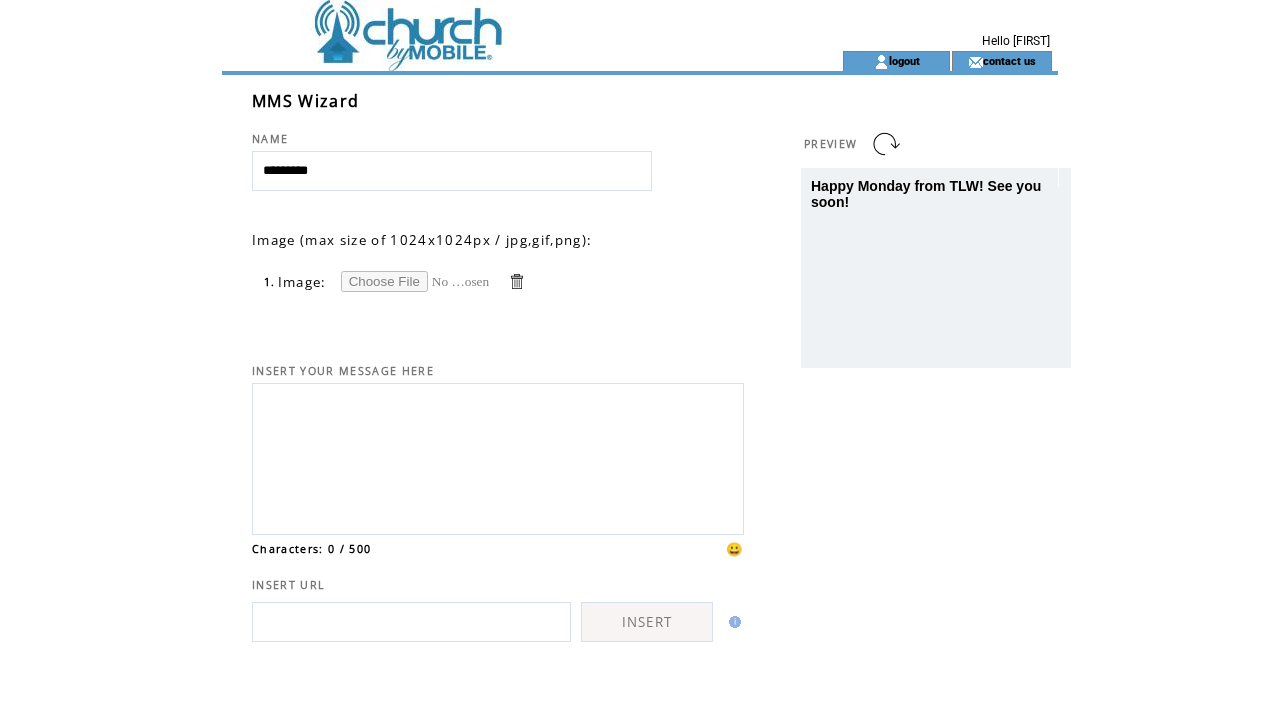 click at bounding box center (416, 281) 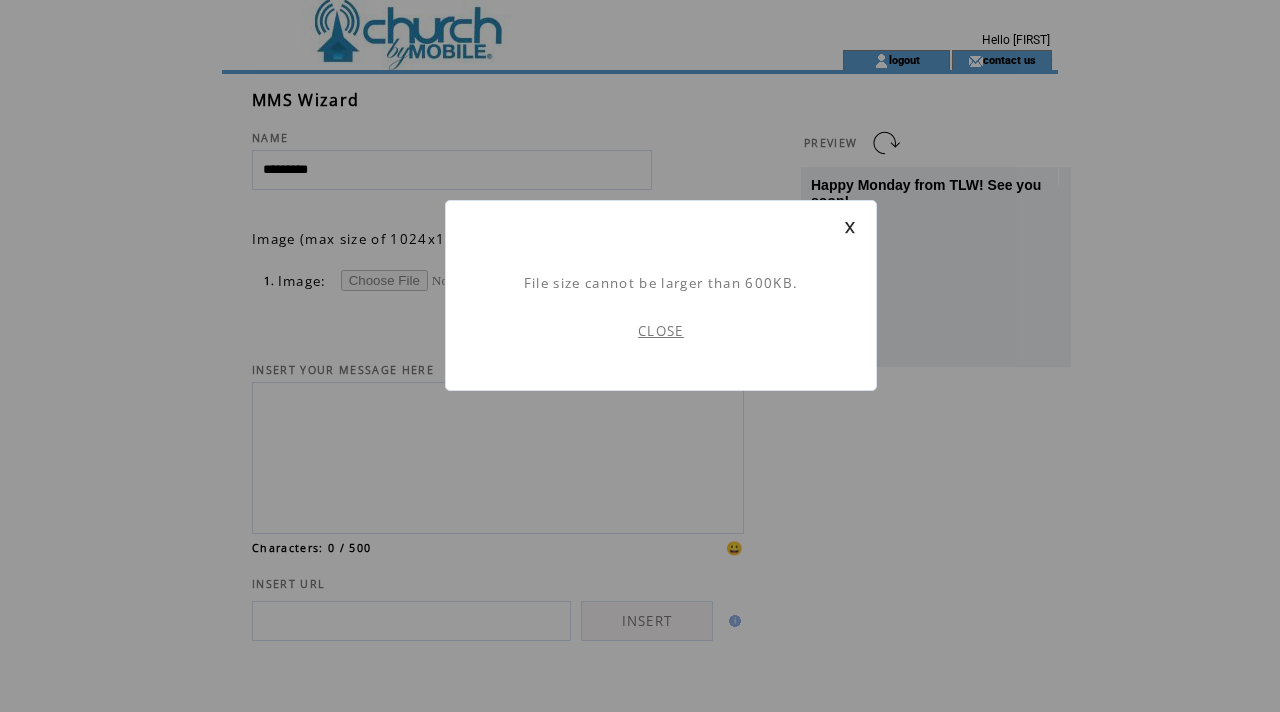 click on "CLOSE" at bounding box center (661, 331) 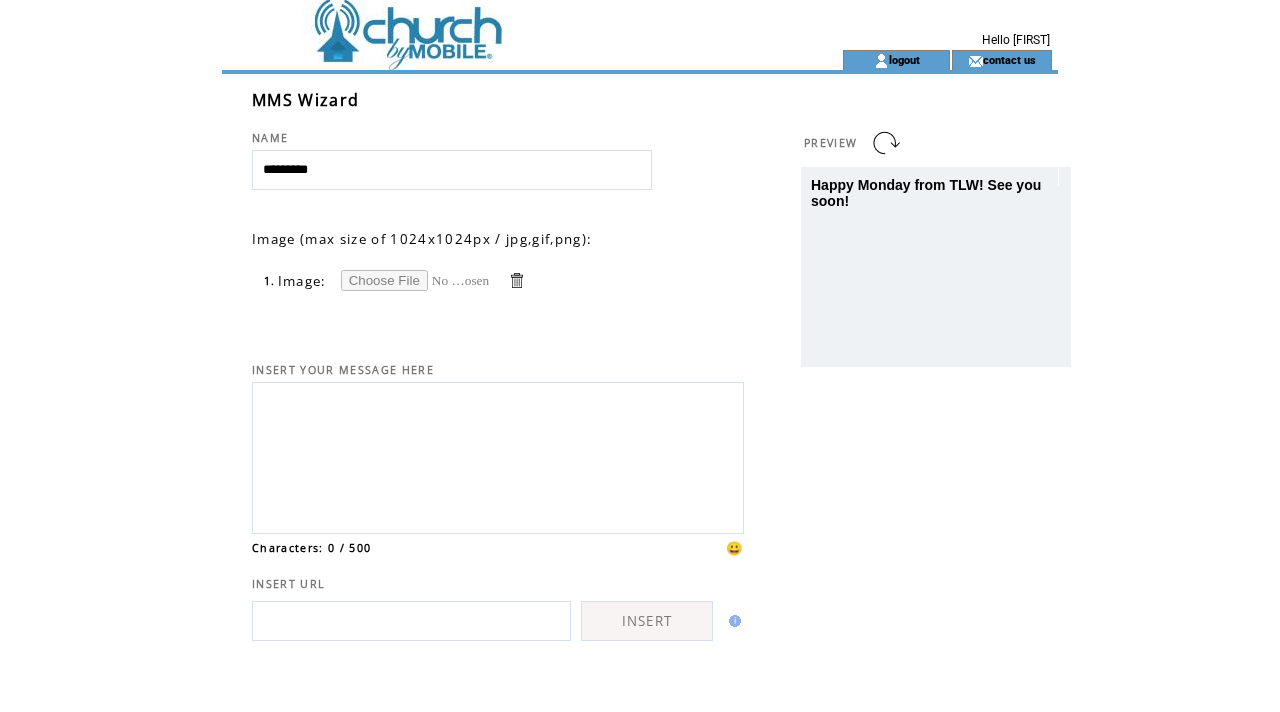 scroll, scrollTop: 0, scrollLeft: 0, axis: both 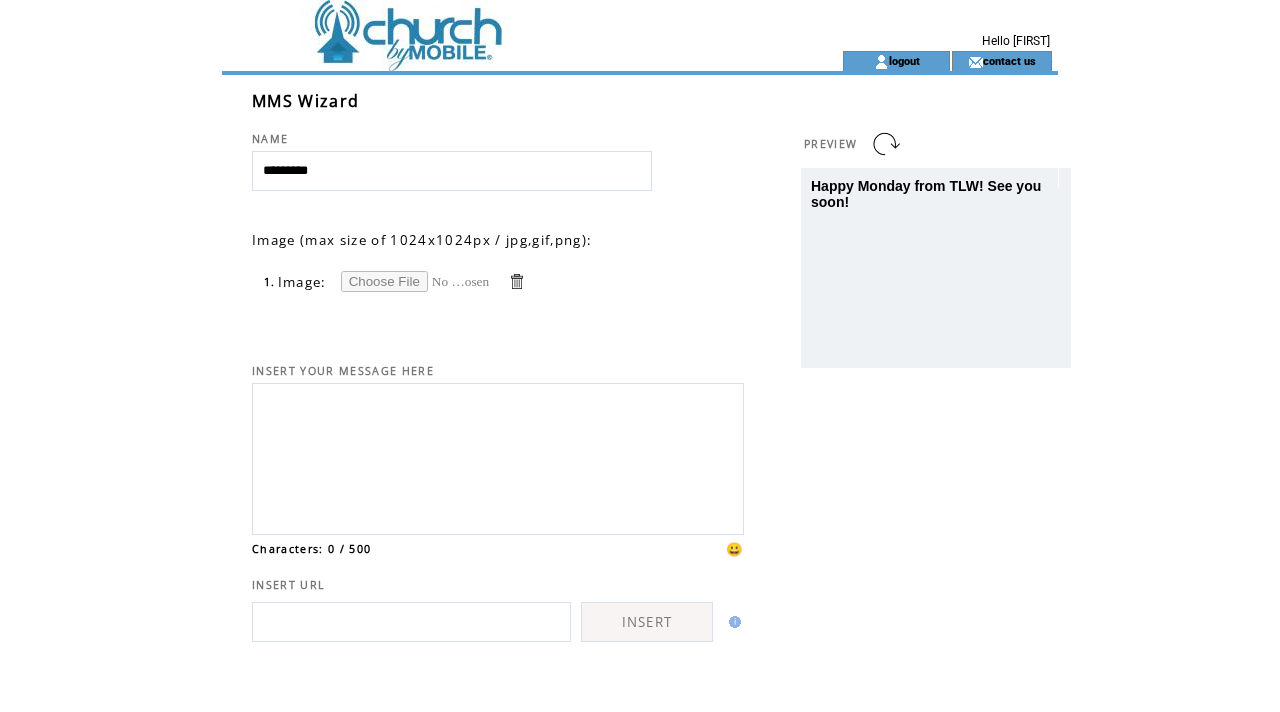 click at bounding box center (516, 281) 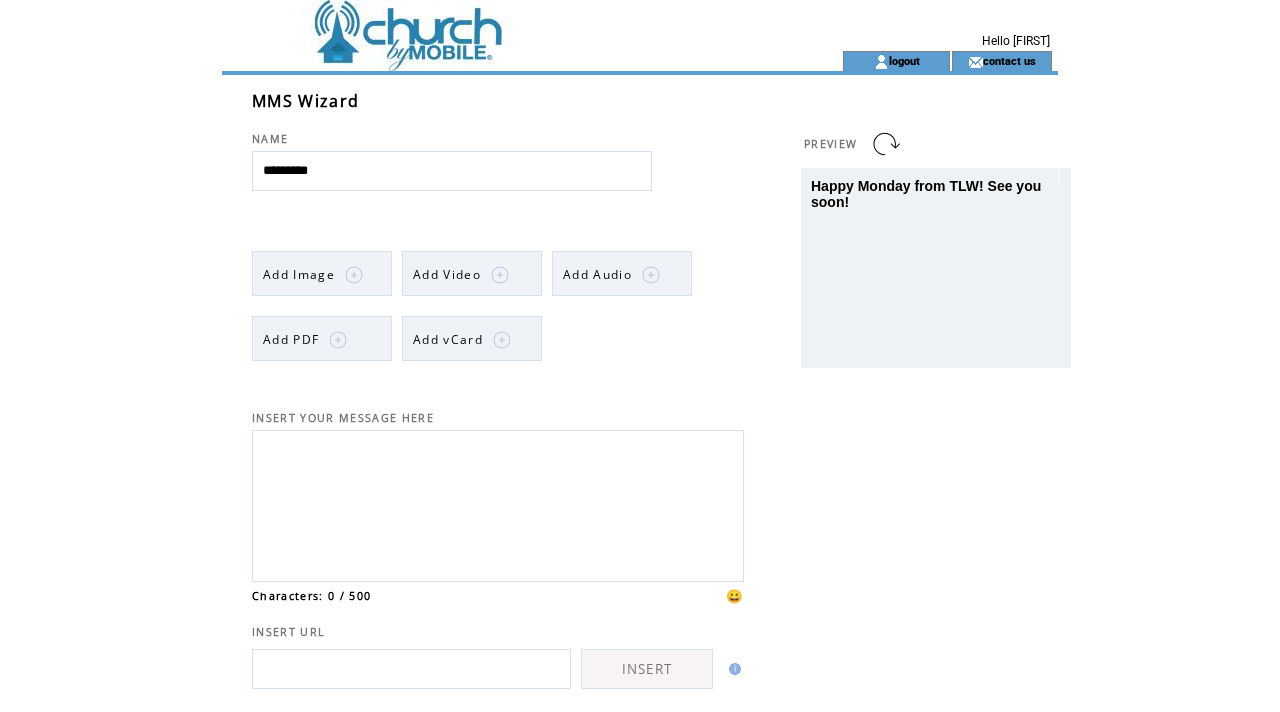 scroll, scrollTop: 0, scrollLeft: 0, axis: both 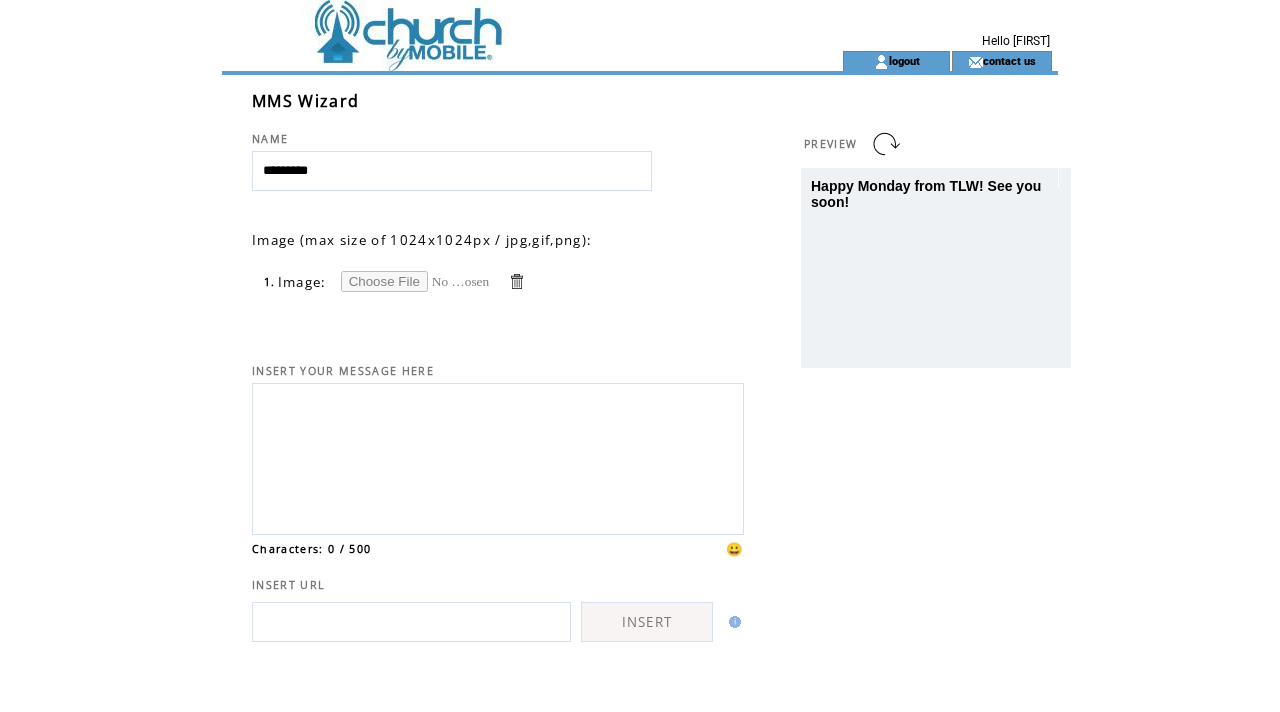 click at bounding box center (416, 281) 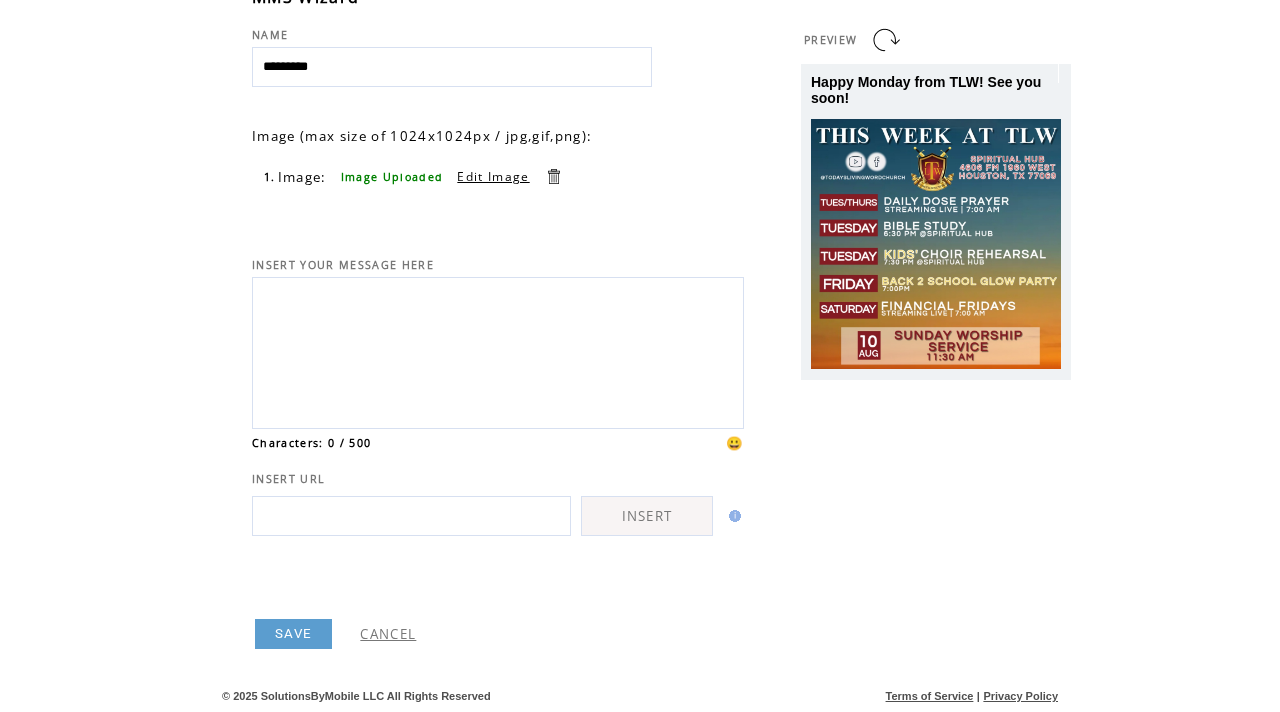 scroll, scrollTop: 141, scrollLeft: 0, axis: vertical 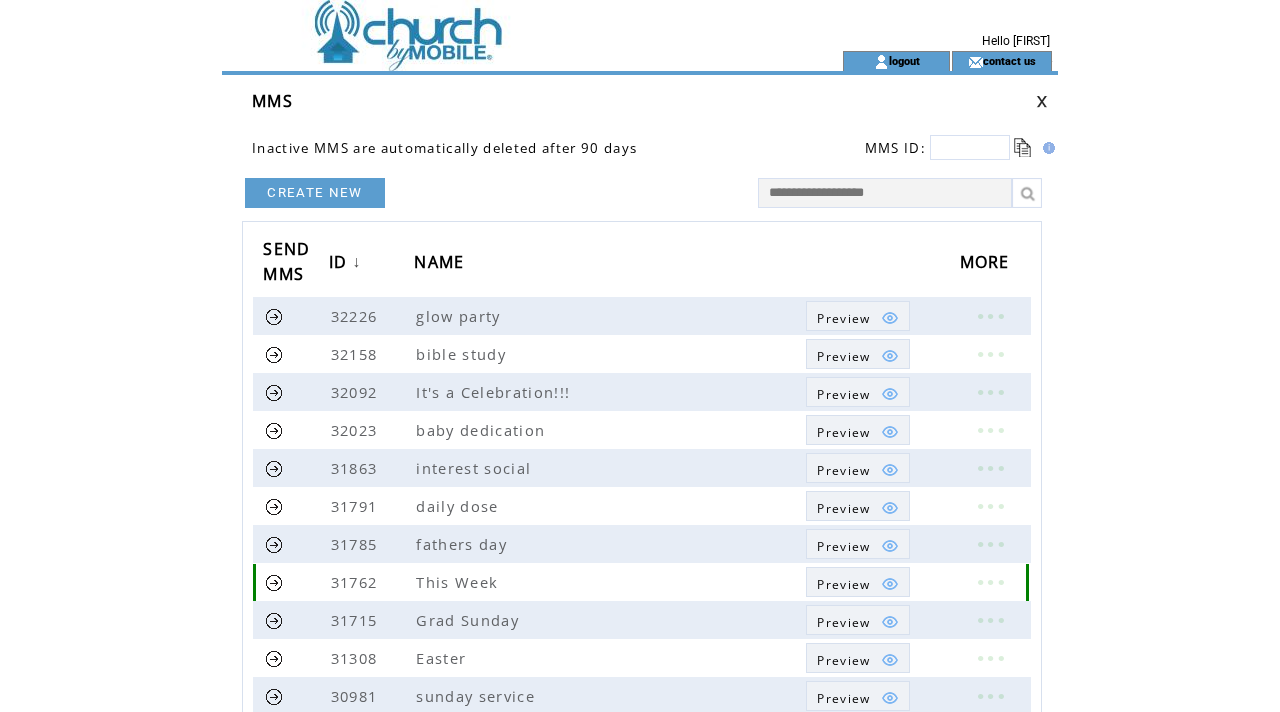 click at bounding box center (274, 582) 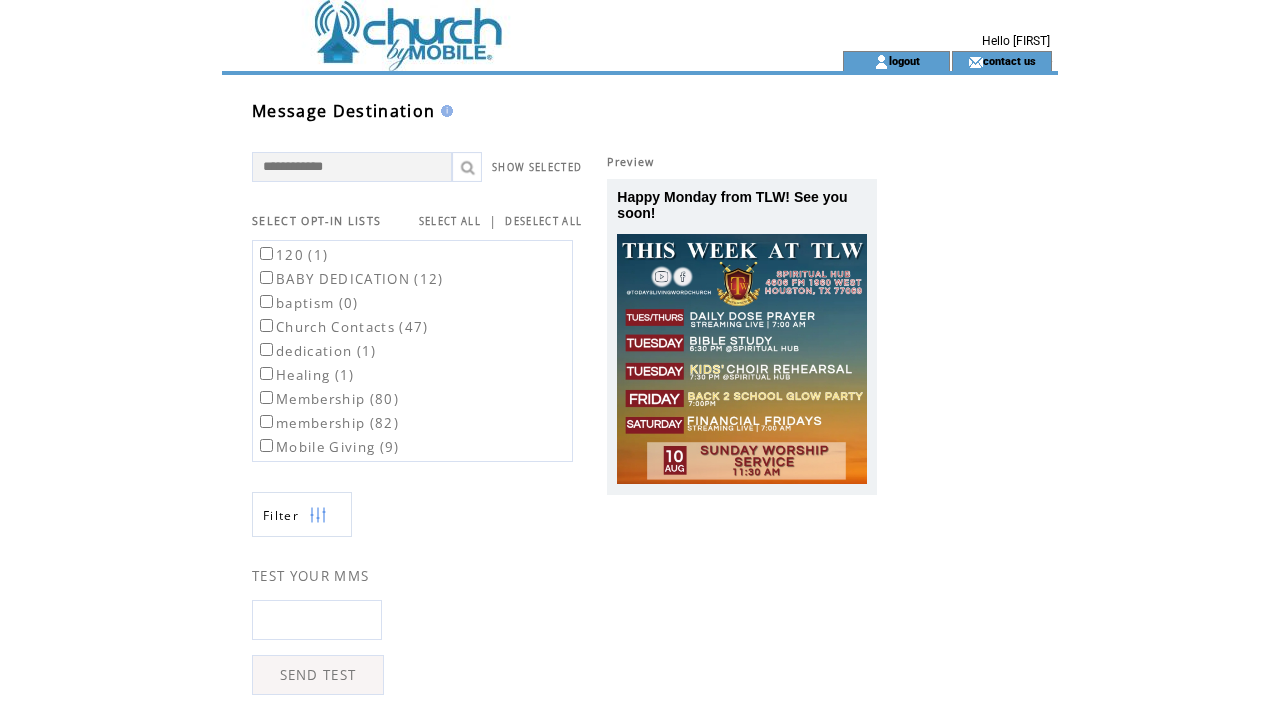 scroll, scrollTop: 0, scrollLeft: 0, axis: both 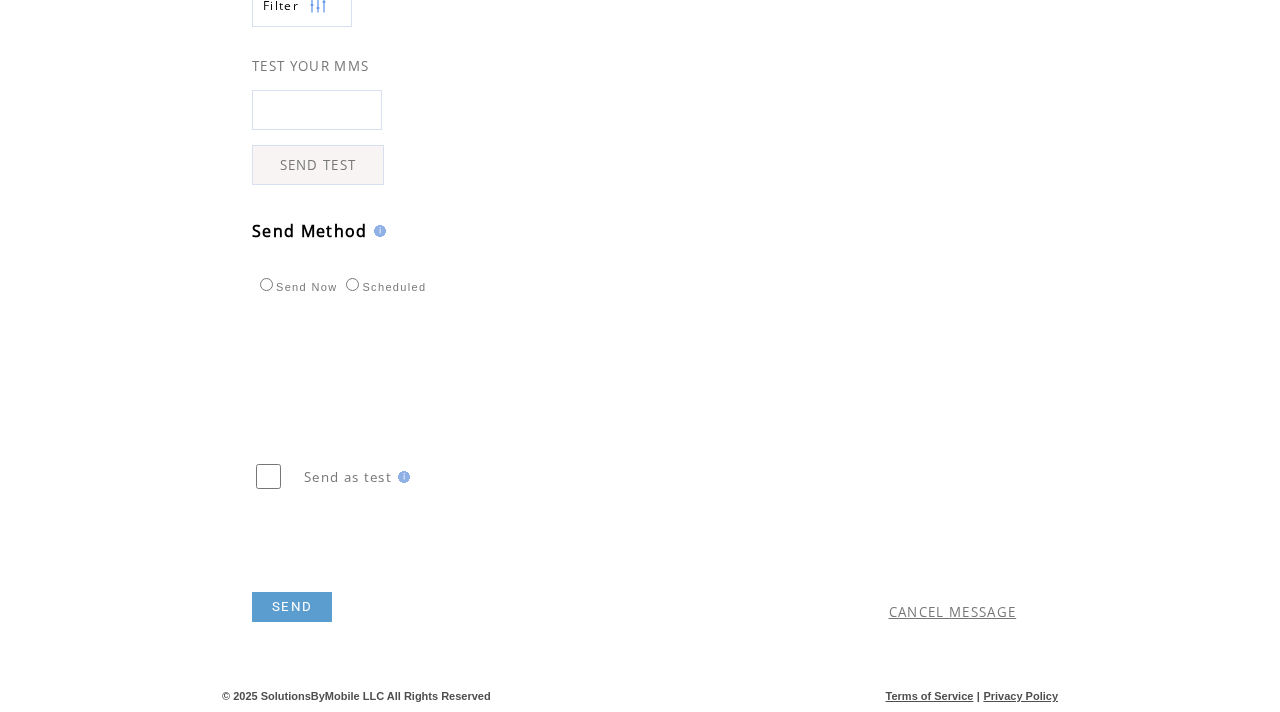 click on "SEND" at bounding box center [292, 607] 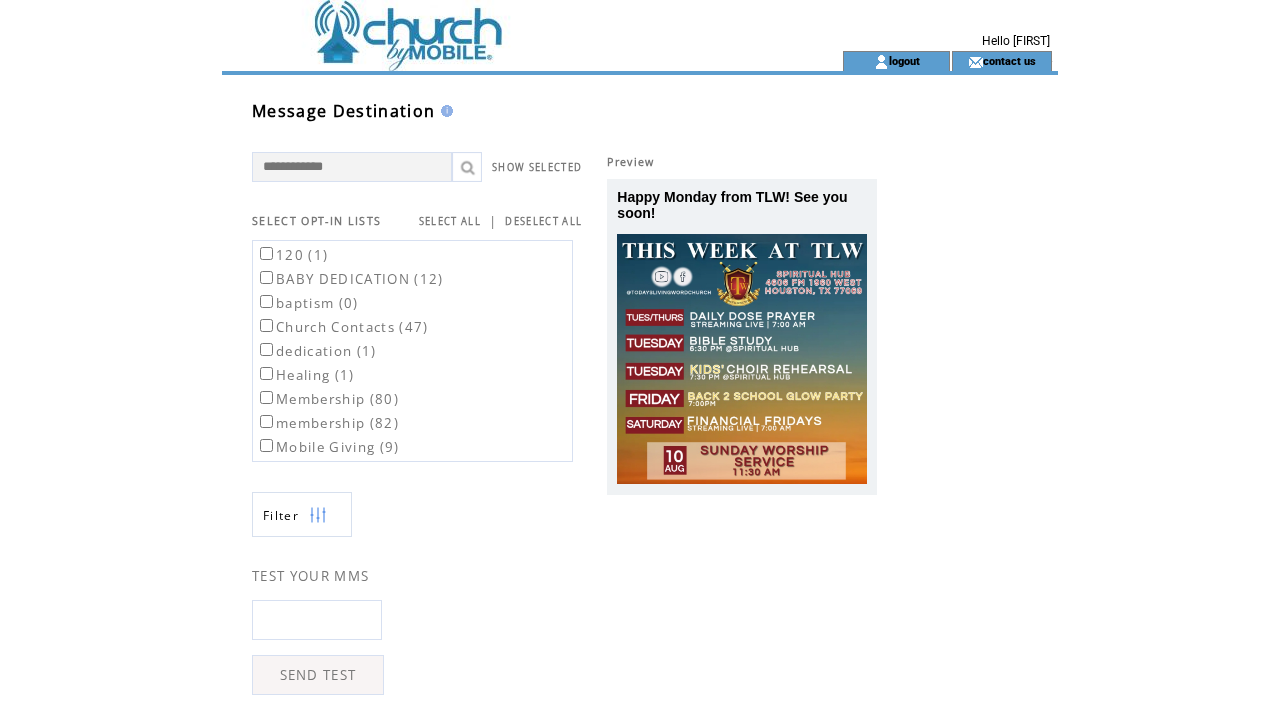 scroll, scrollTop: 1, scrollLeft: 0, axis: vertical 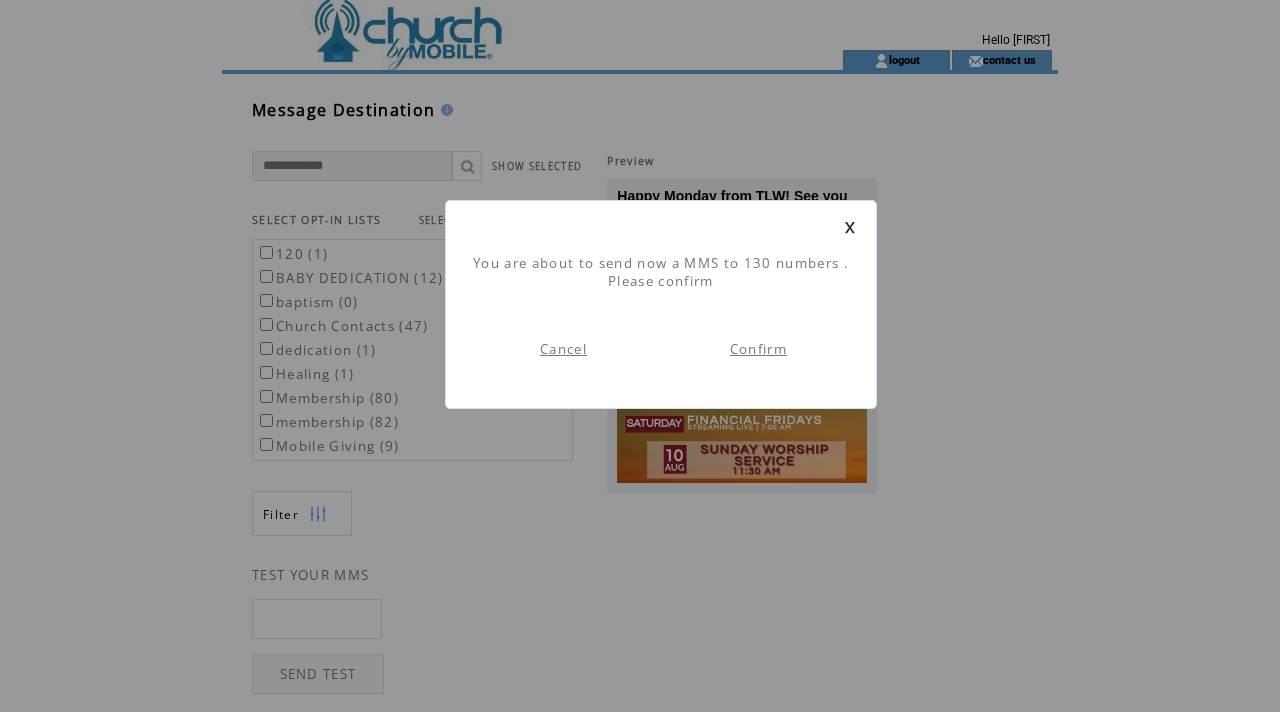 click on "Confirm" at bounding box center [758, 349] 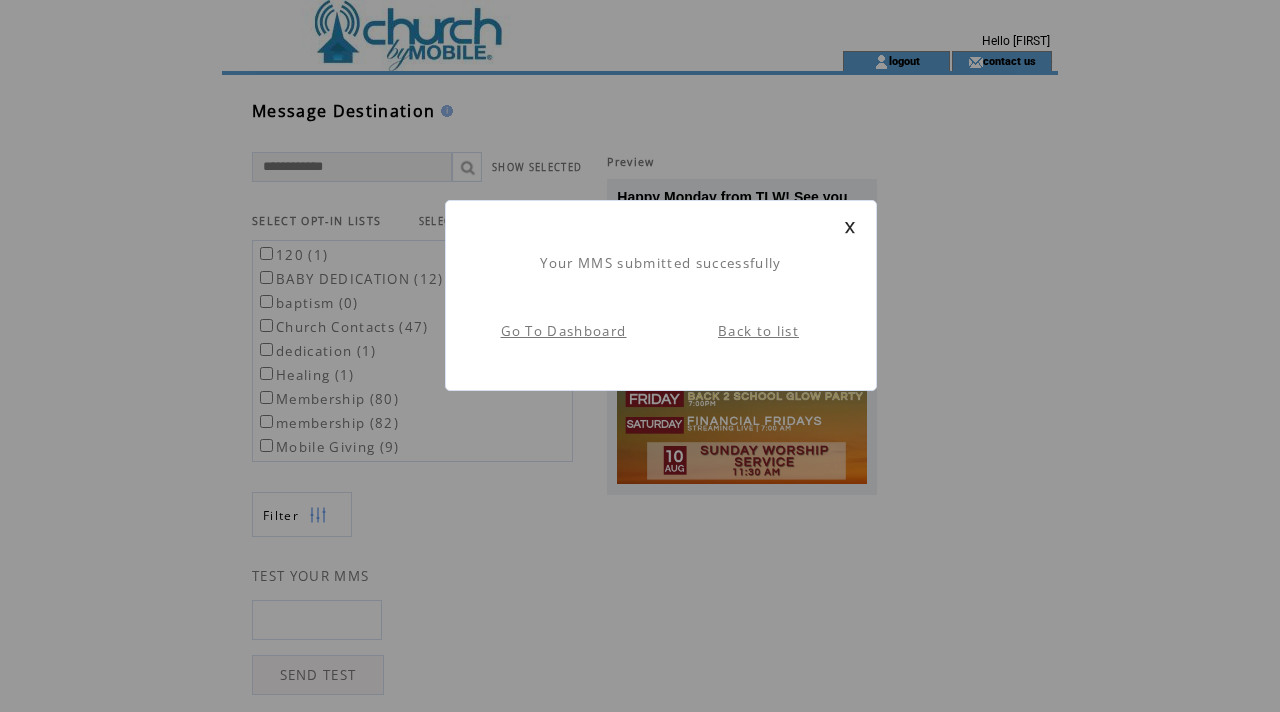 scroll, scrollTop: 1, scrollLeft: 0, axis: vertical 